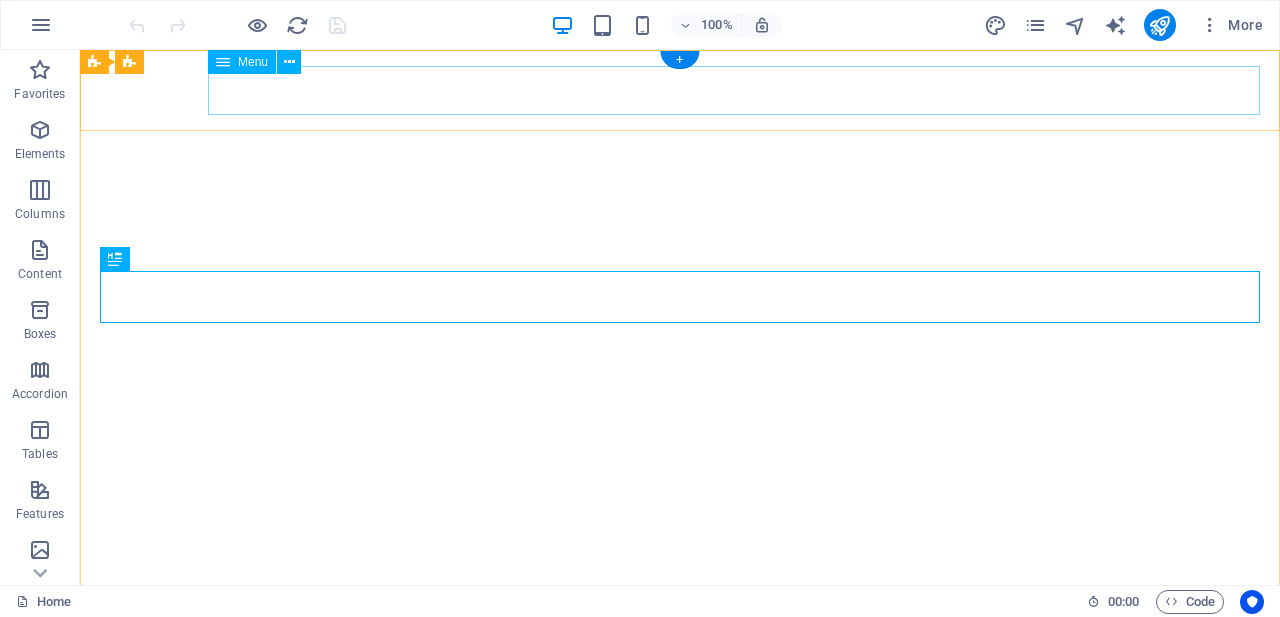 scroll, scrollTop: 0, scrollLeft: 0, axis: both 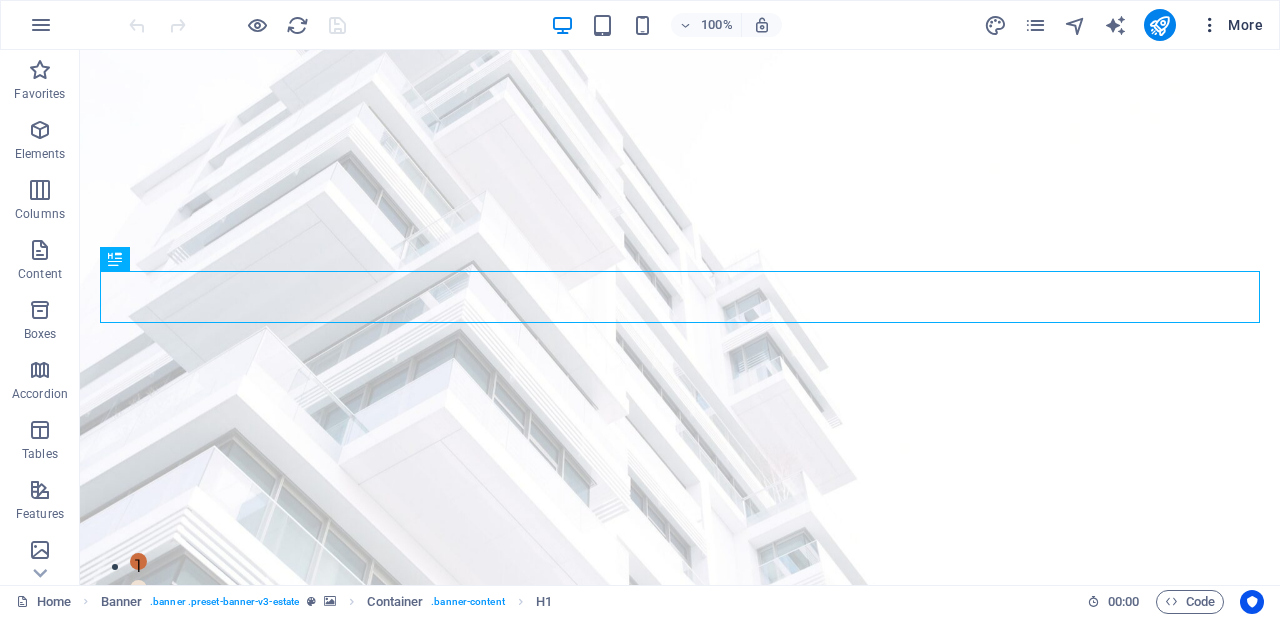 click on "More" at bounding box center (1231, 25) 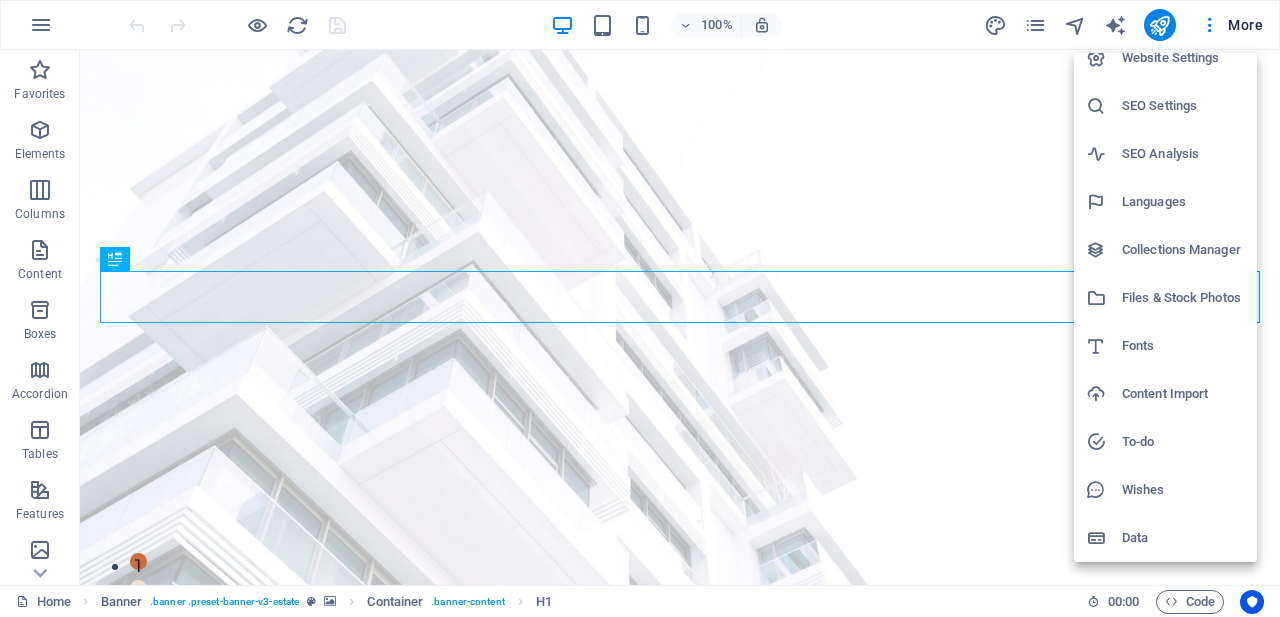 scroll, scrollTop: 19, scrollLeft: 0, axis: vertical 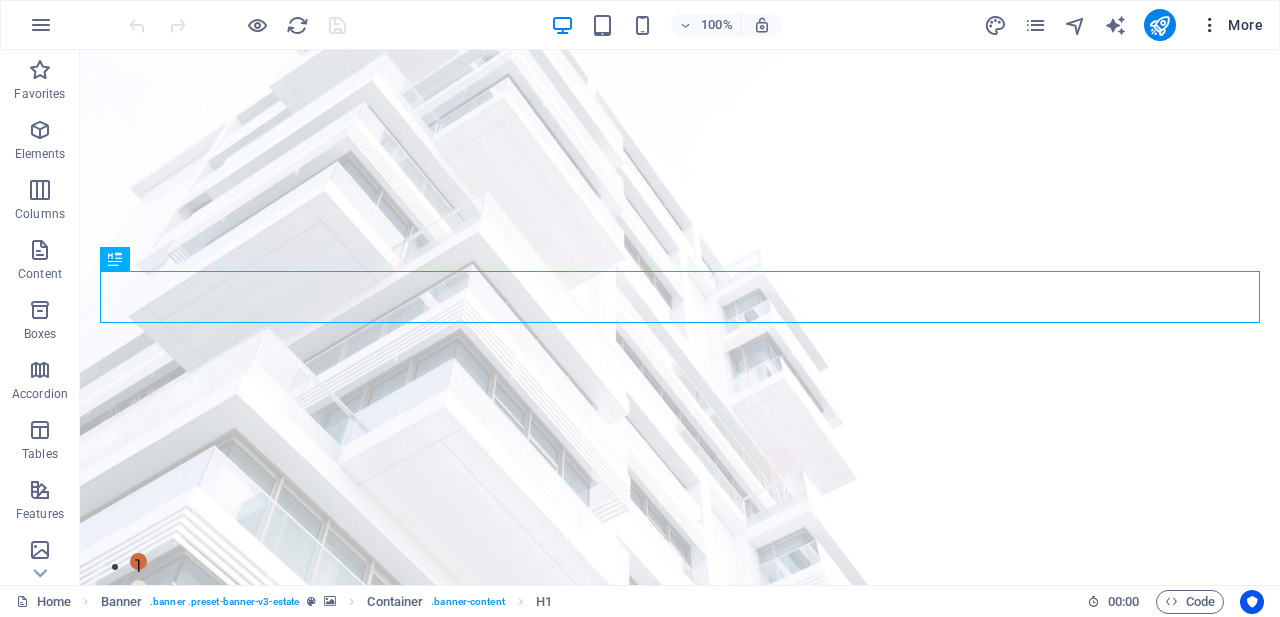 click at bounding box center (1210, 25) 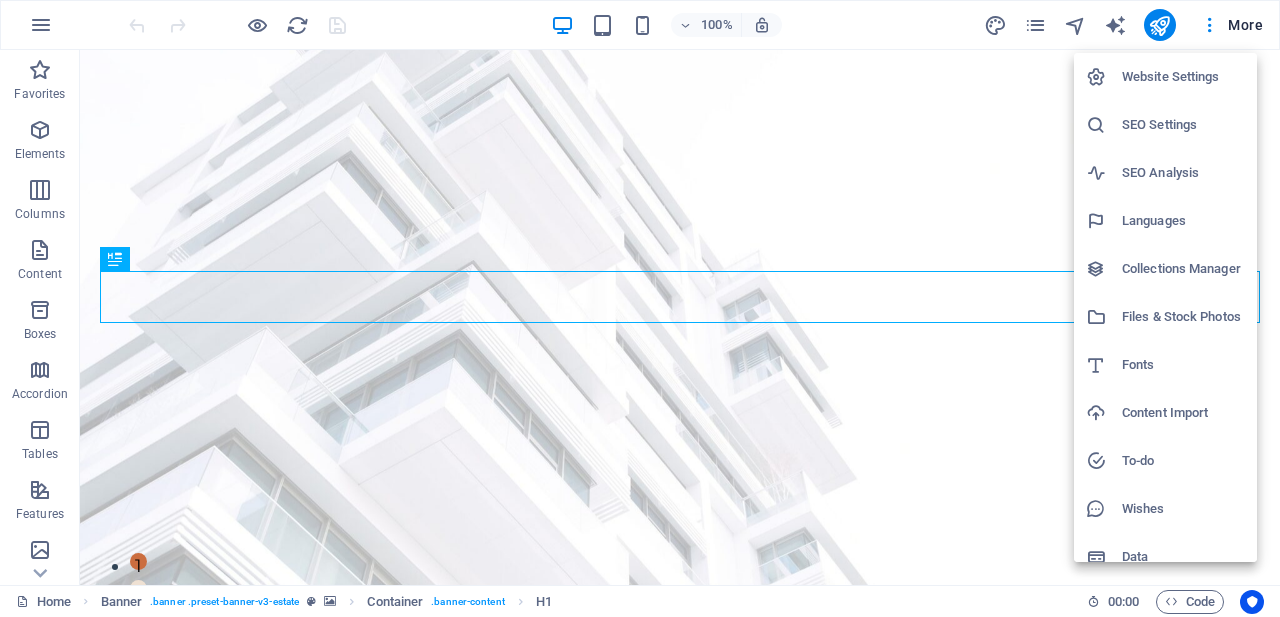 click on "Website Settings" at bounding box center (1183, 77) 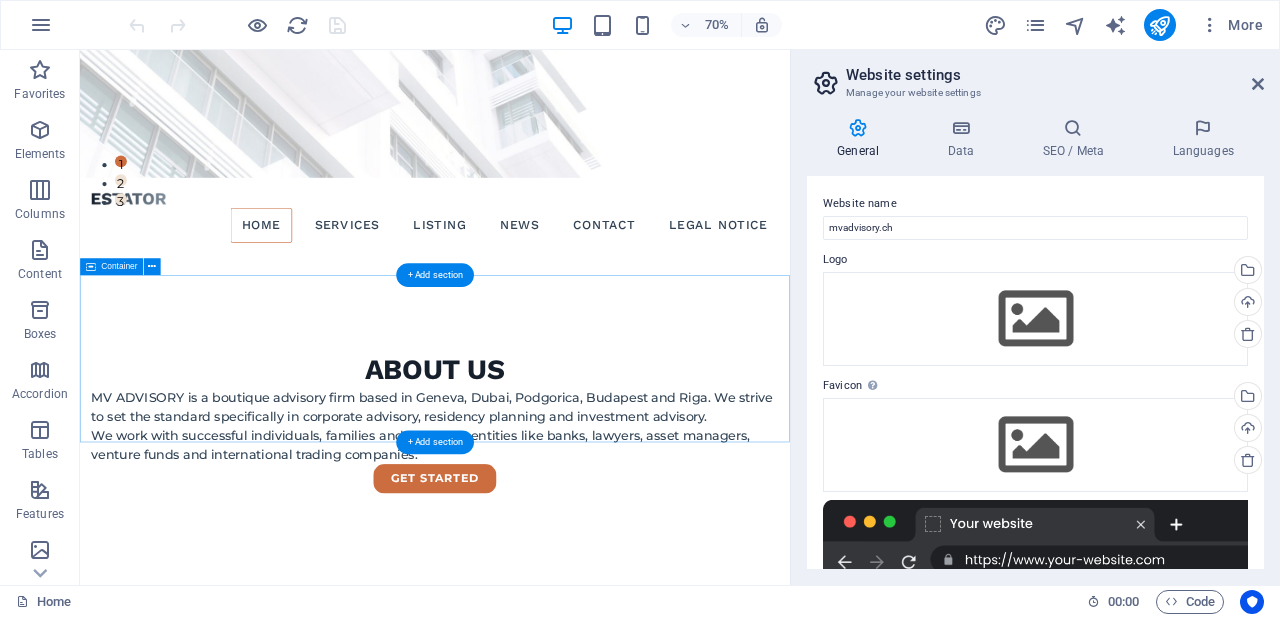 scroll, scrollTop: 629, scrollLeft: 0, axis: vertical 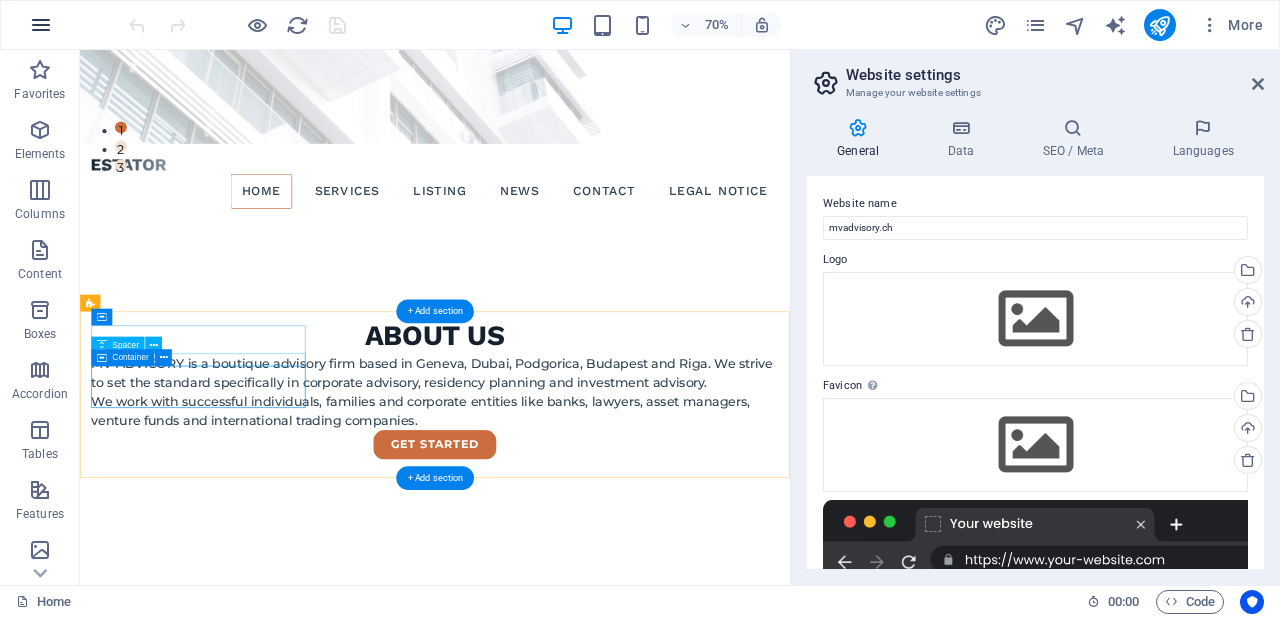 click at bounding box center [41, 25] 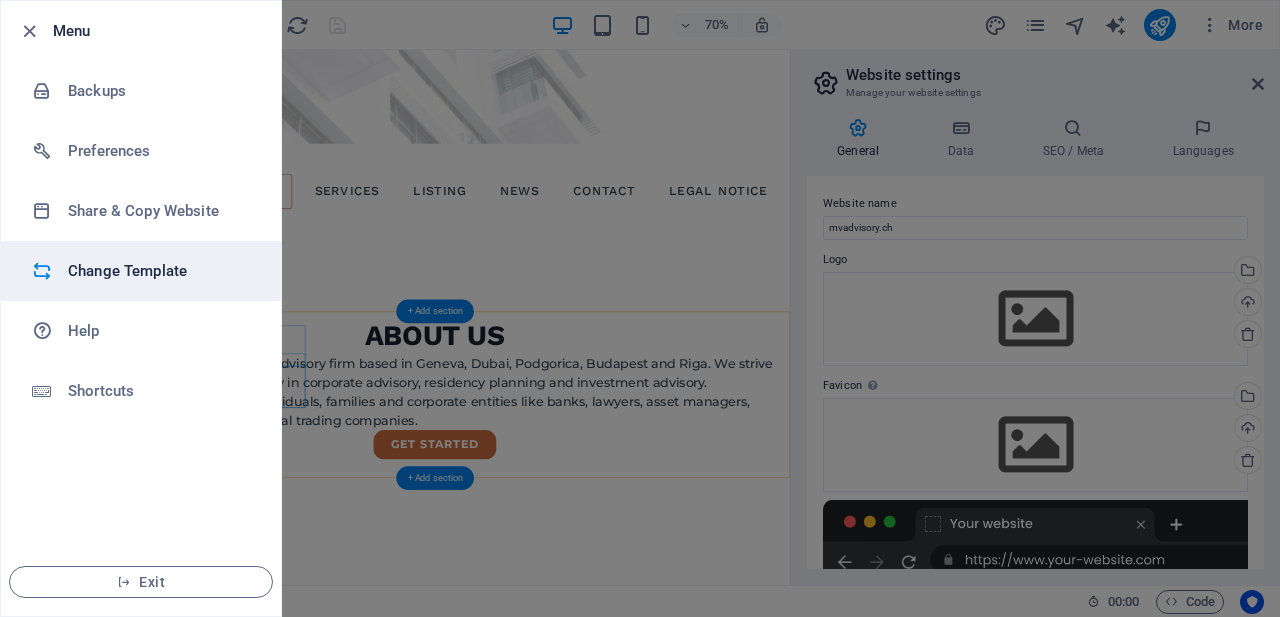 click on "Change Template" at bounding box center [160, 271] 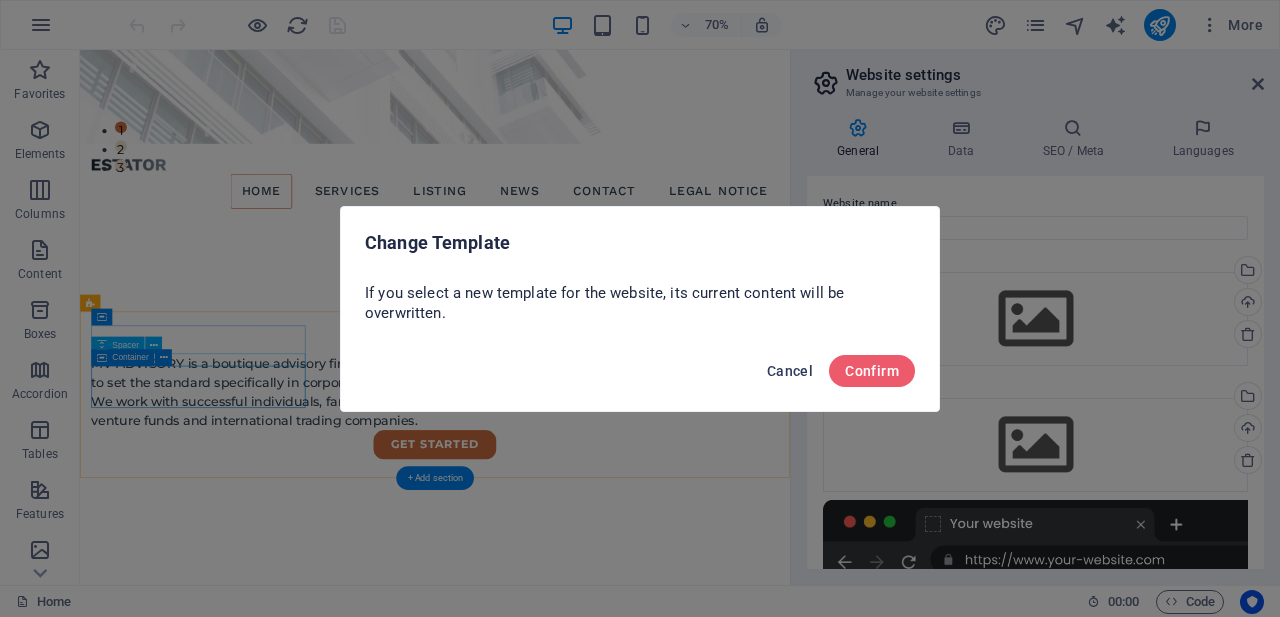 click on "Cancel" at bounding box center (790, 371) 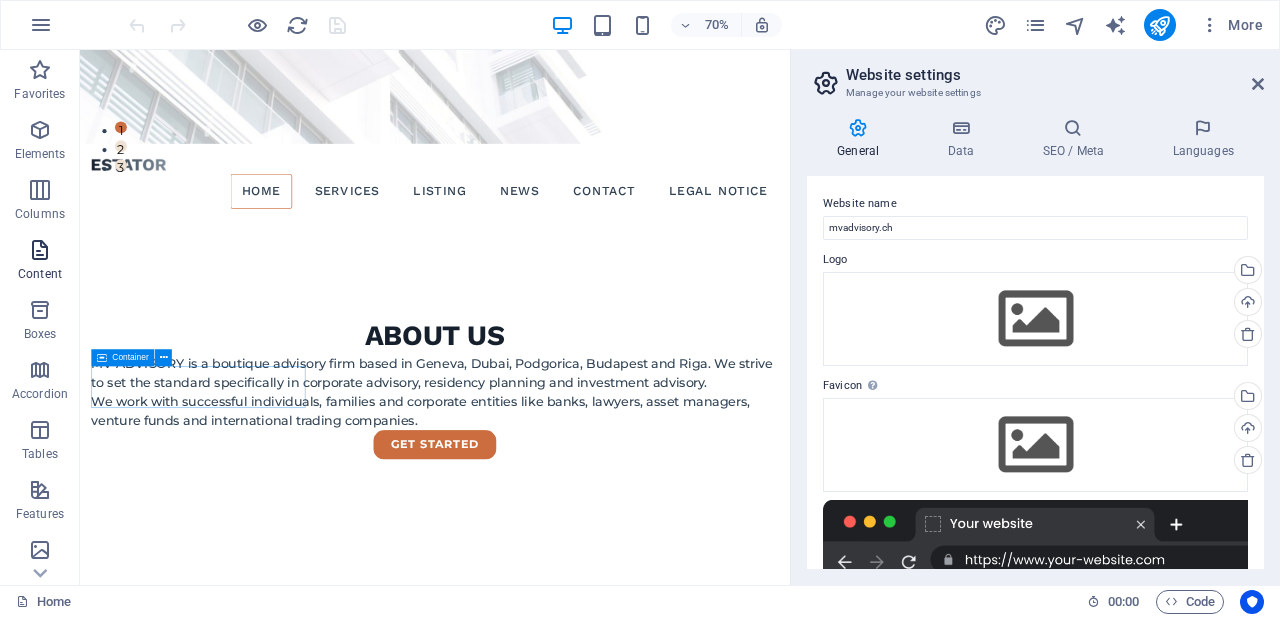 click at bounding box center [40, 250] 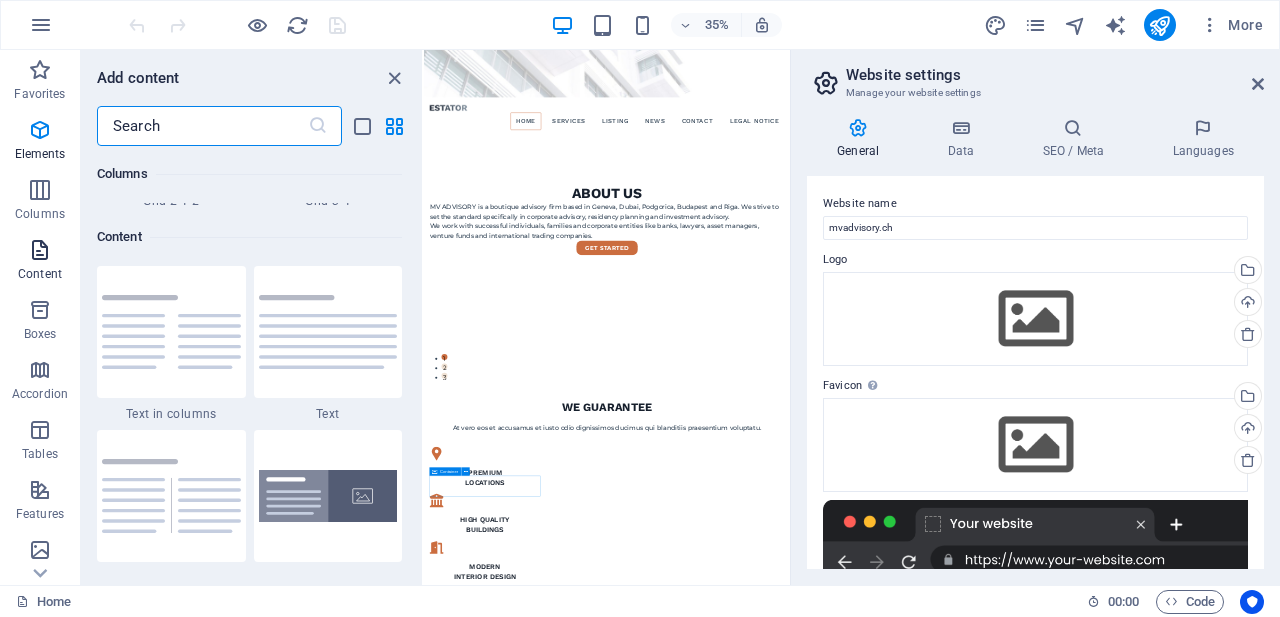 scroll, scrollTop: 3499, scrollLeft: 0, axis: vertical 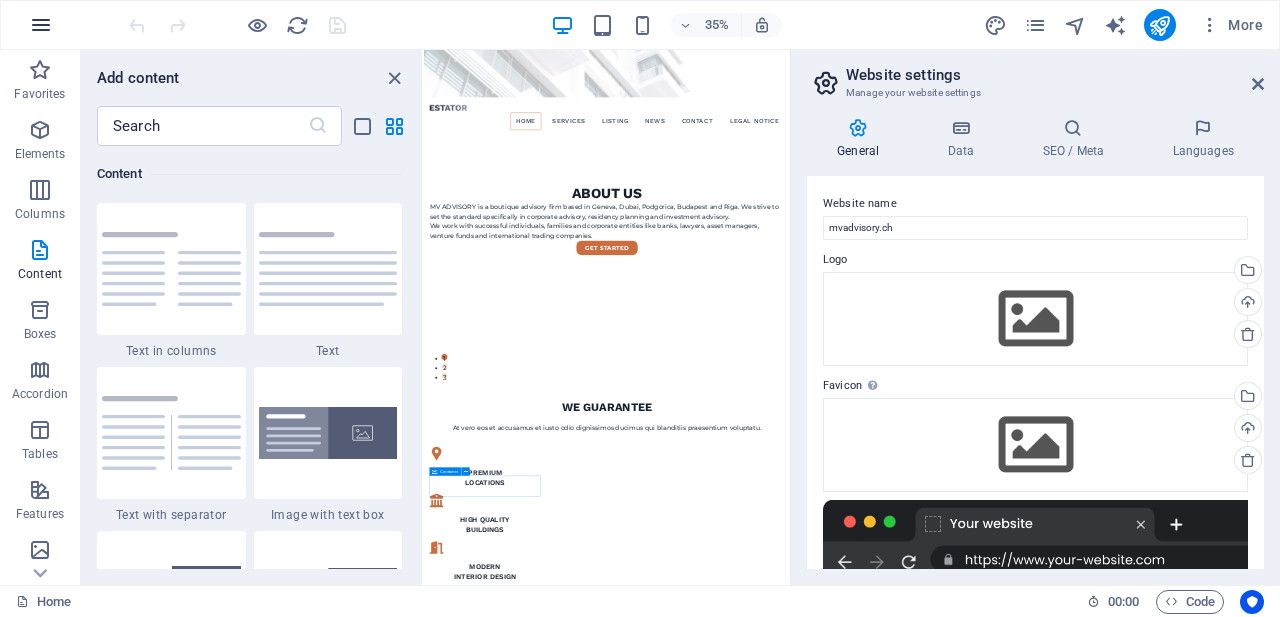 click at bounding box center [41, 25] 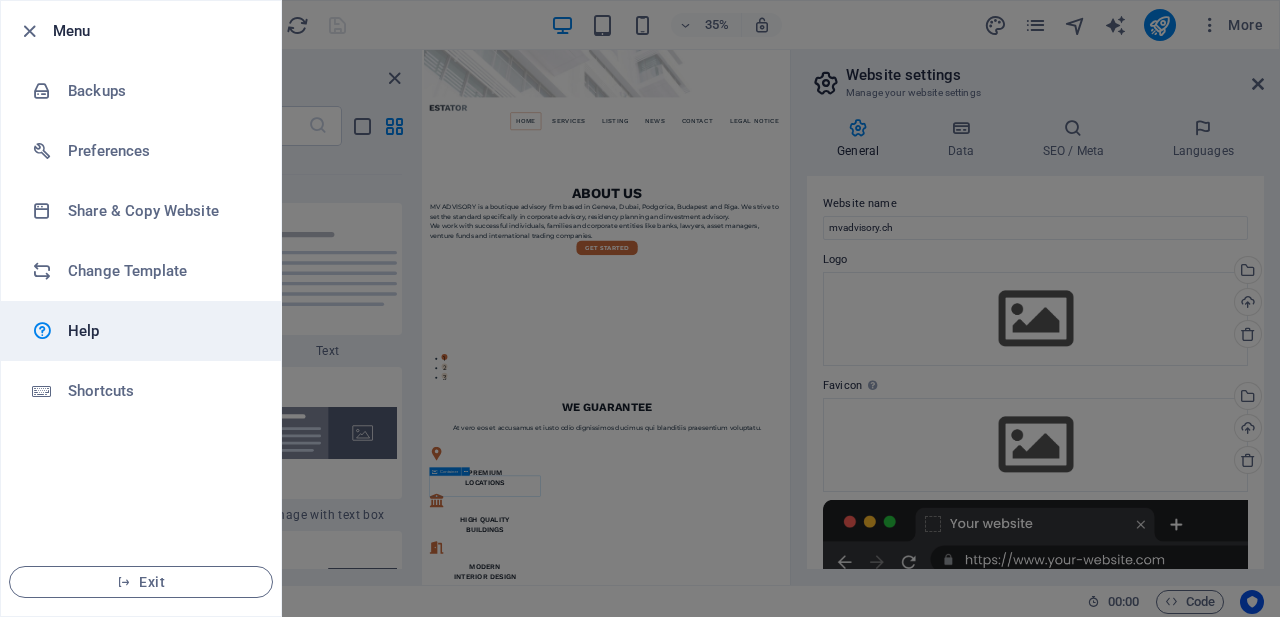 click on "Help" at bounding box center [160, 331] 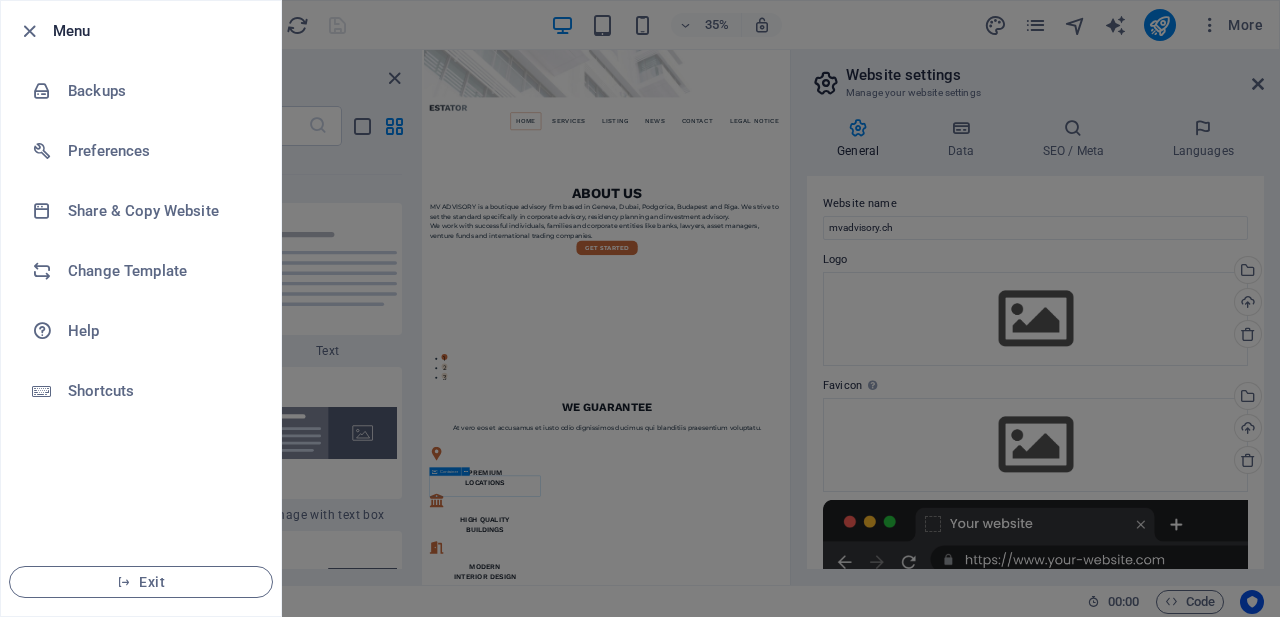 click at bounding box center (640, 308) 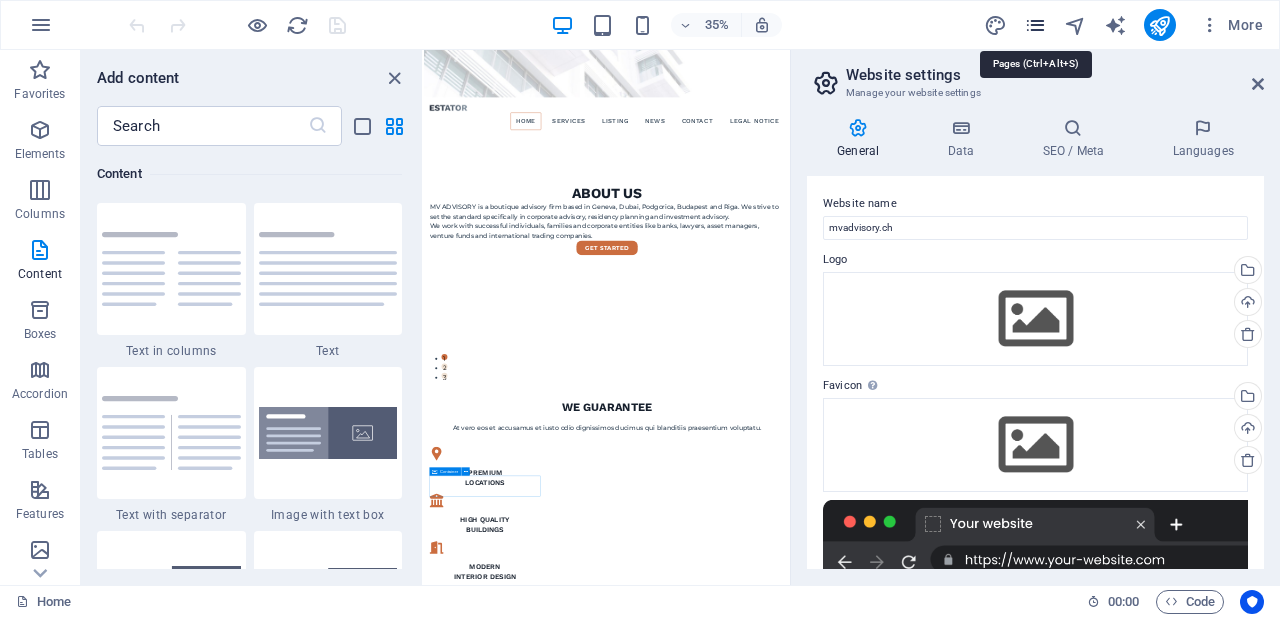 click at bounding box center (1035, 25) 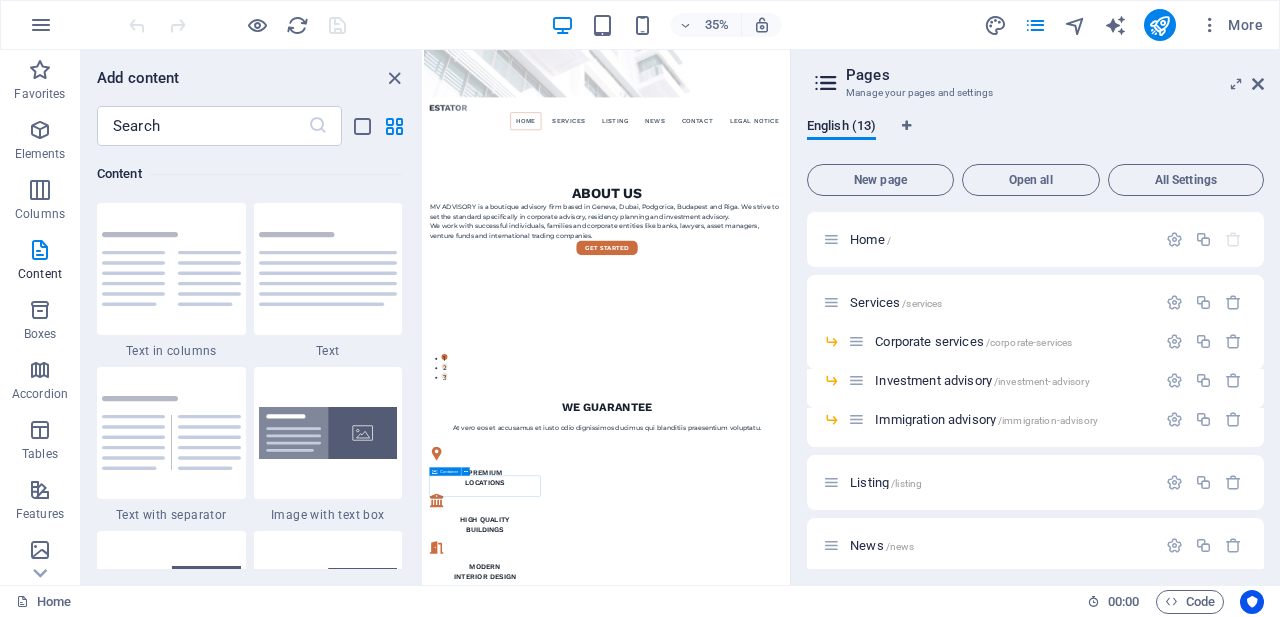 scroll, scrollTop: 0, scrollLeft: 0, axis: both 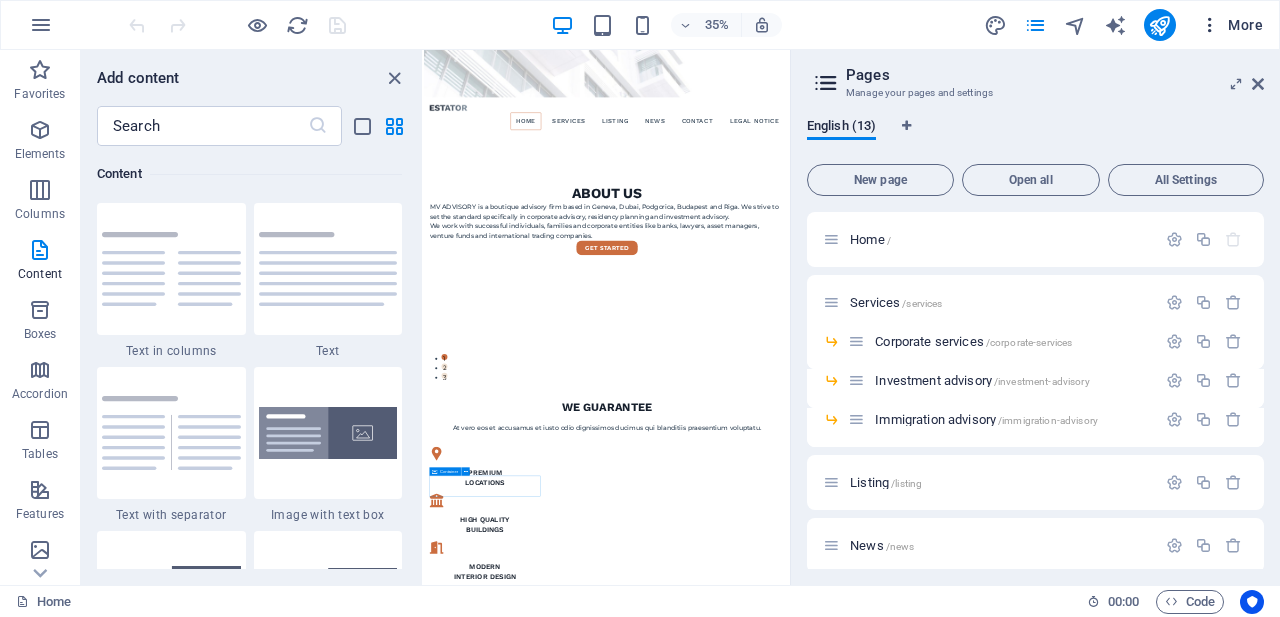 click on "More" at bounding box center (1231, 25) 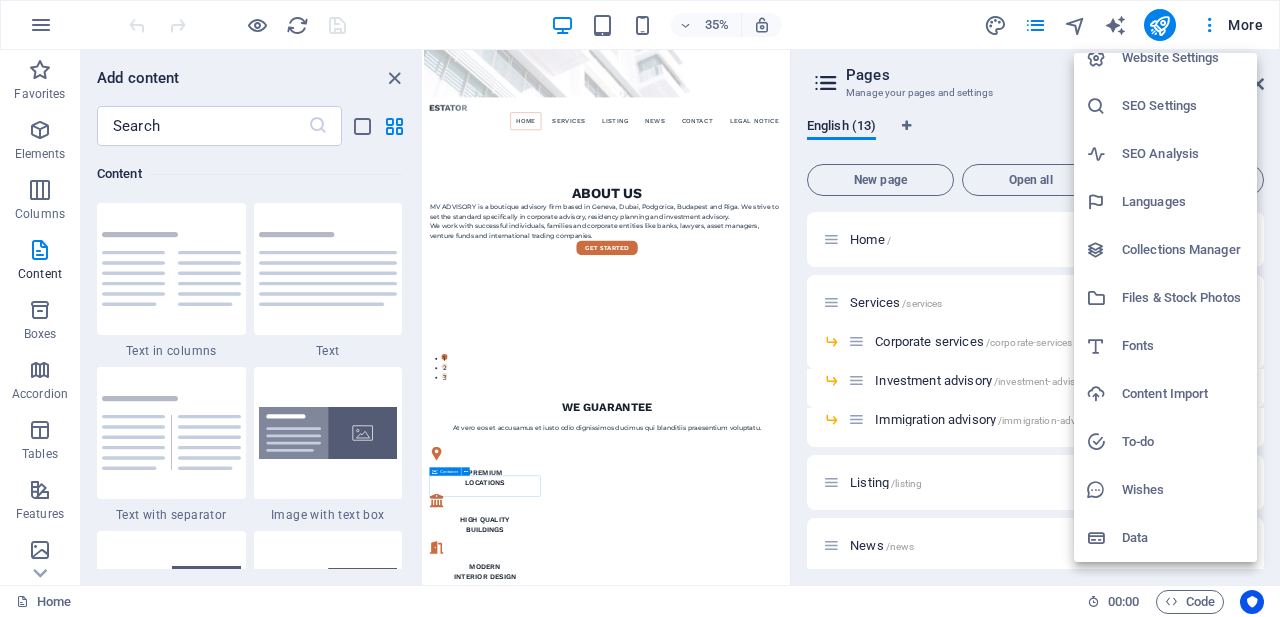 scroll, scrollTop: 19, scrollLeft: 0, axis: vertical 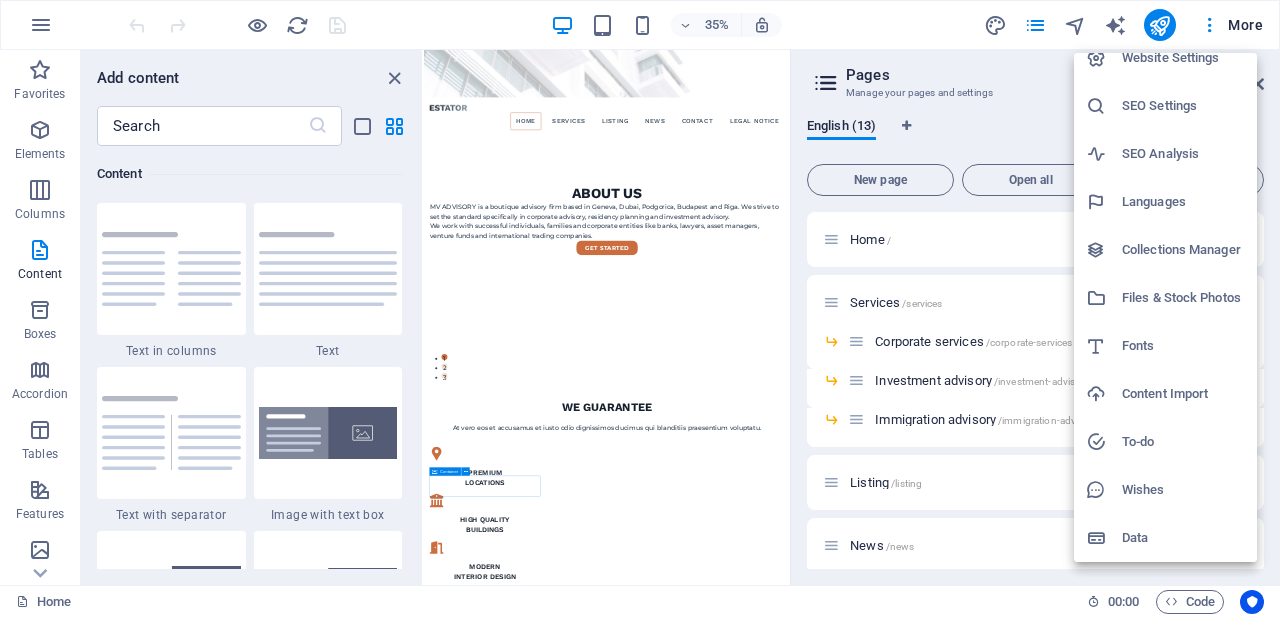 click at bounding box center (640, 308) 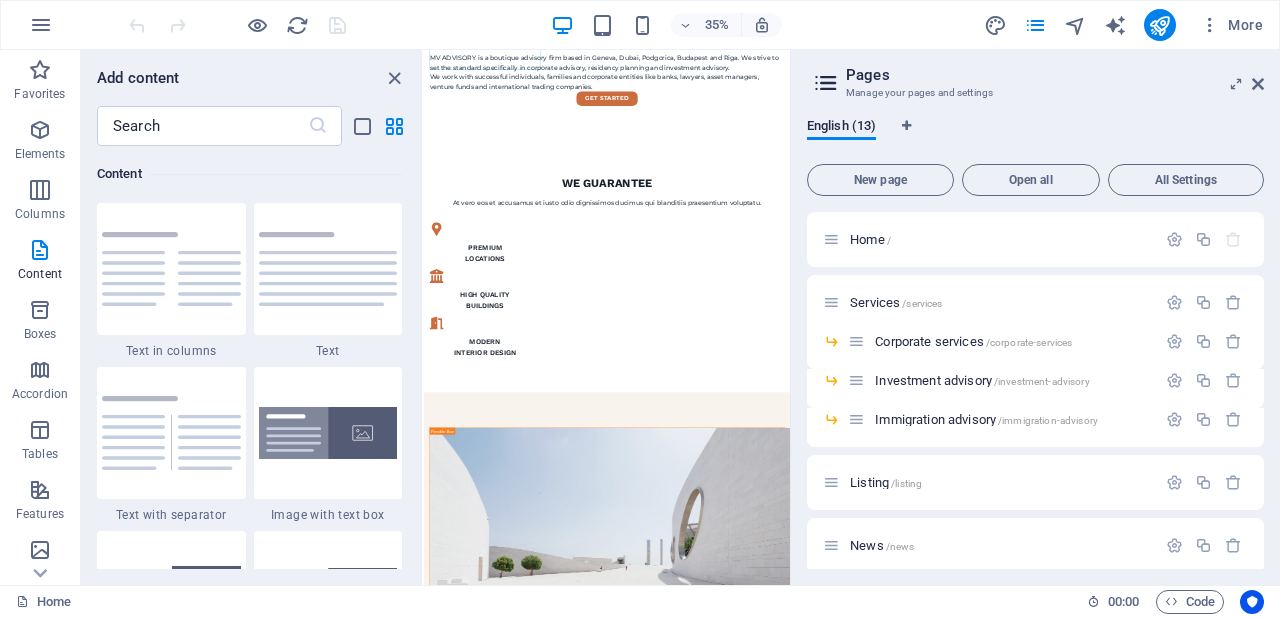 scroll, scrollTop: 1876, scrollLeft: 0, axis: vertical 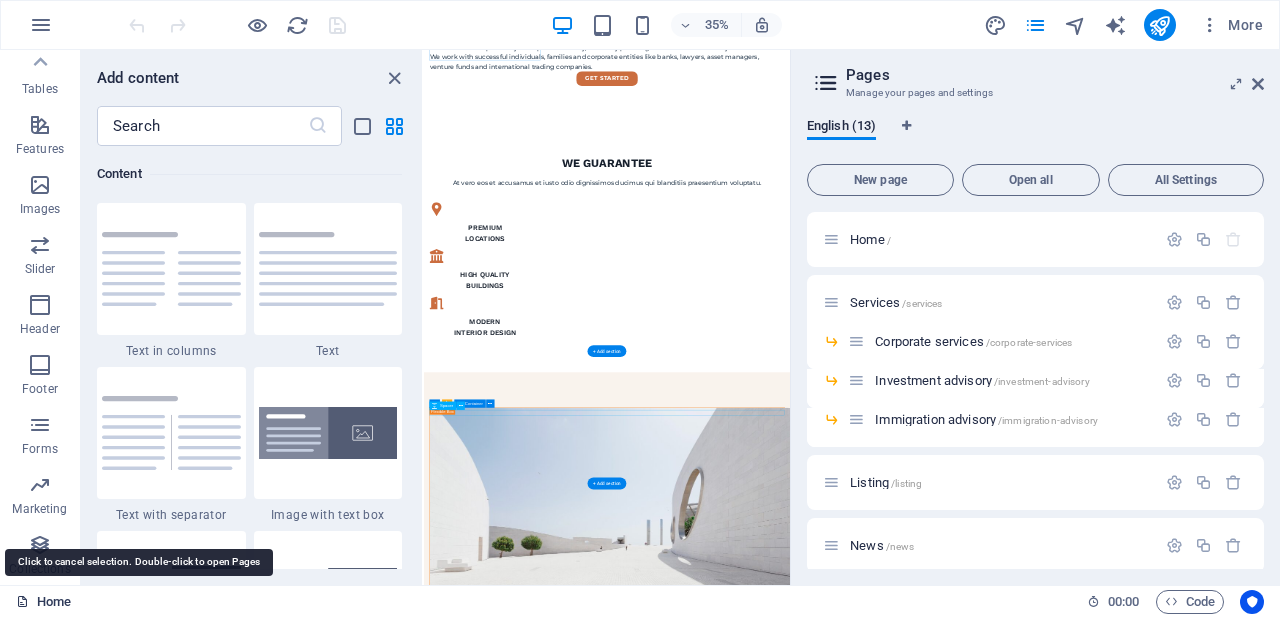 click on "Home" at bounding box center (43, 602) 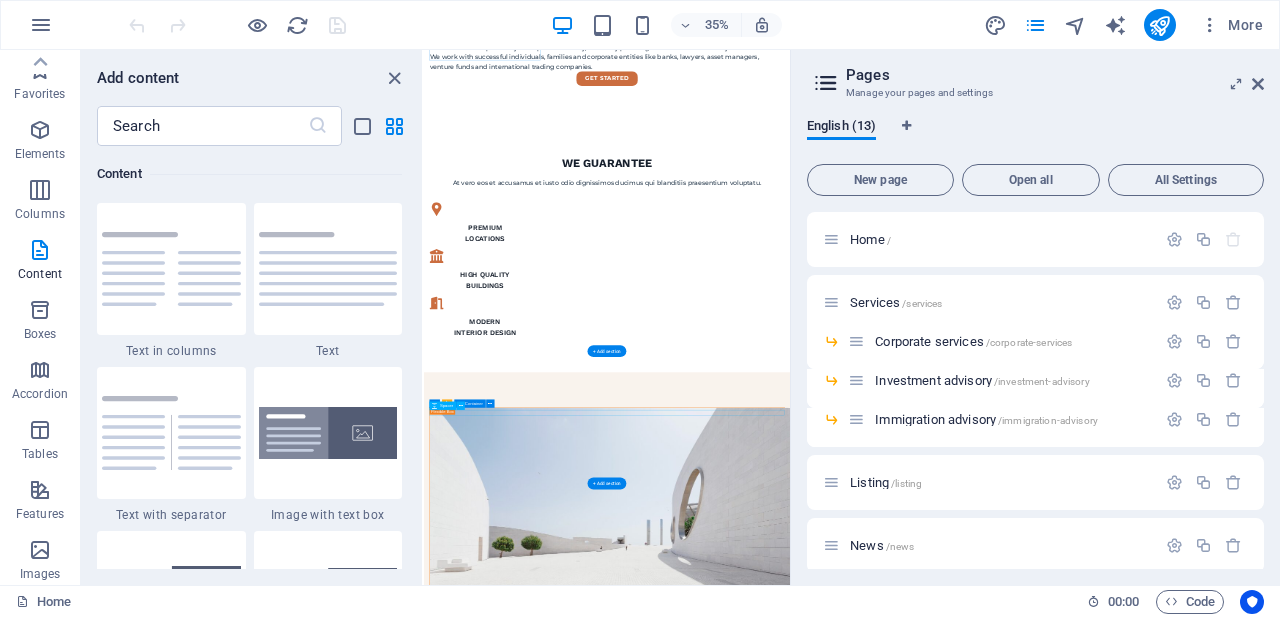 scroll, scrollTop: 0, scrollLeft: 0, axis: both 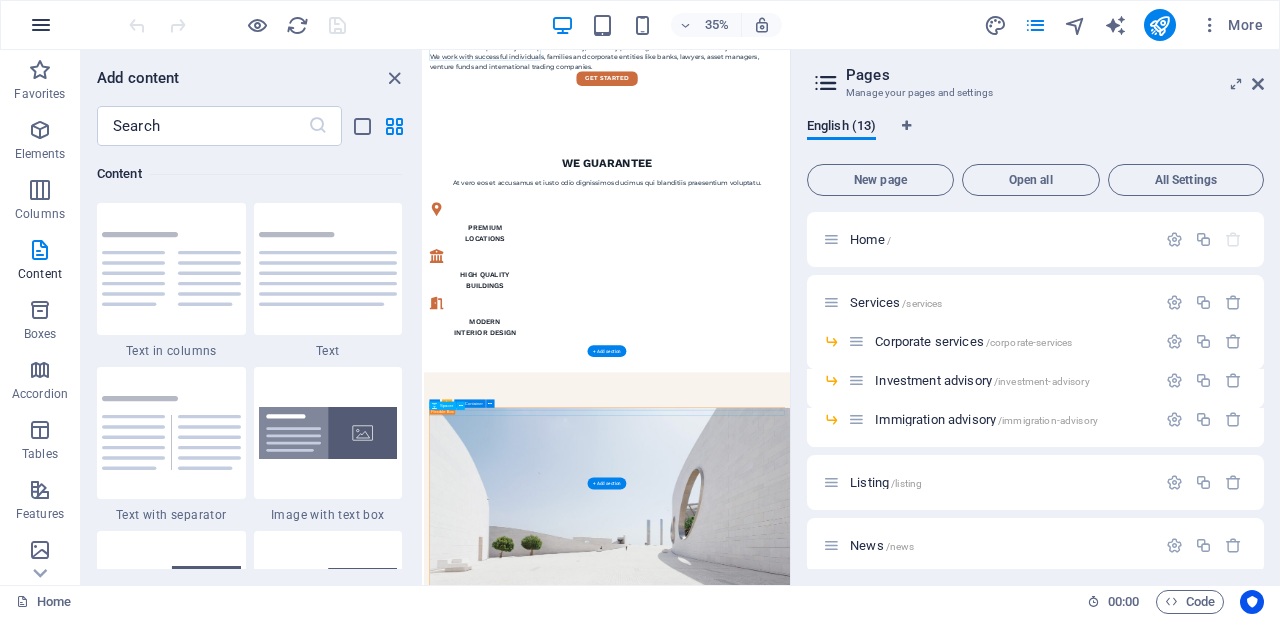 click at bounding box center (41, 25) 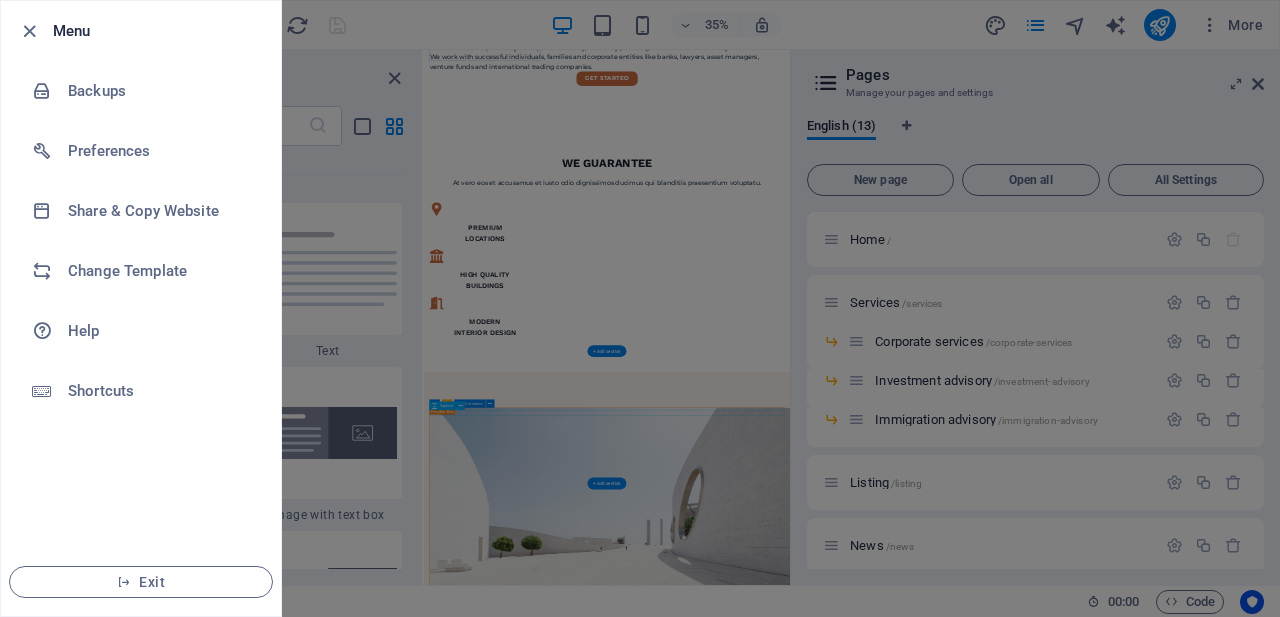 click at bounding box center [640, 308] 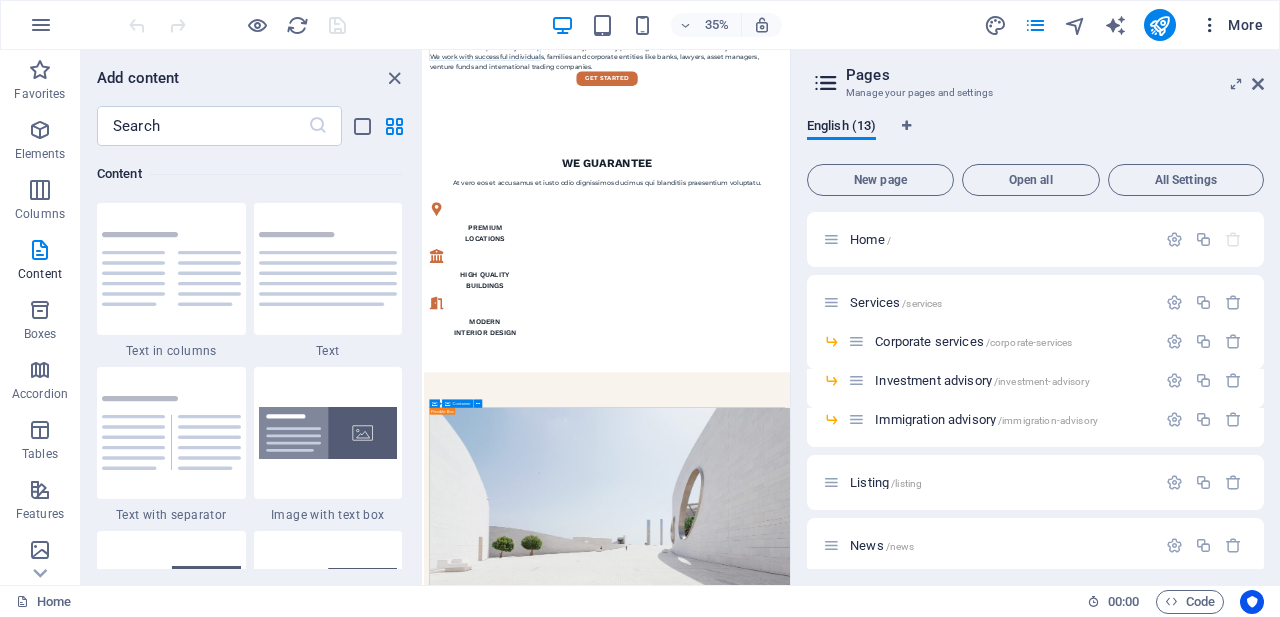 click on "More" at bounding box center (1231, 25) 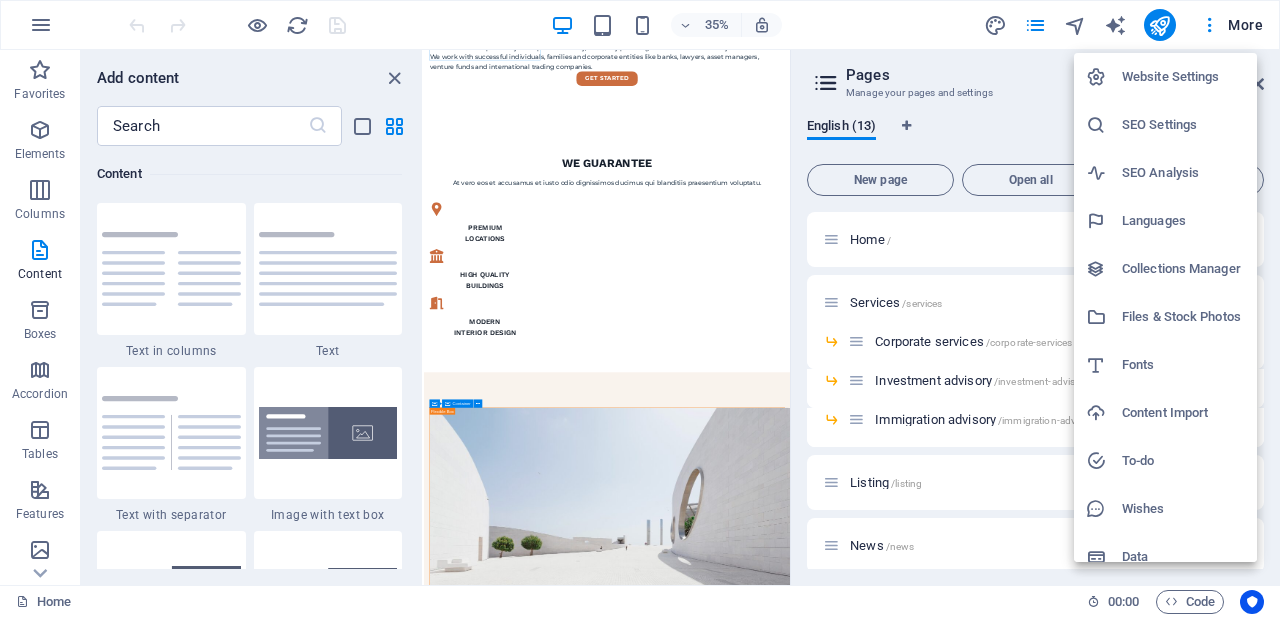 click on "Website Settings" at bounding box center [1183, 77] 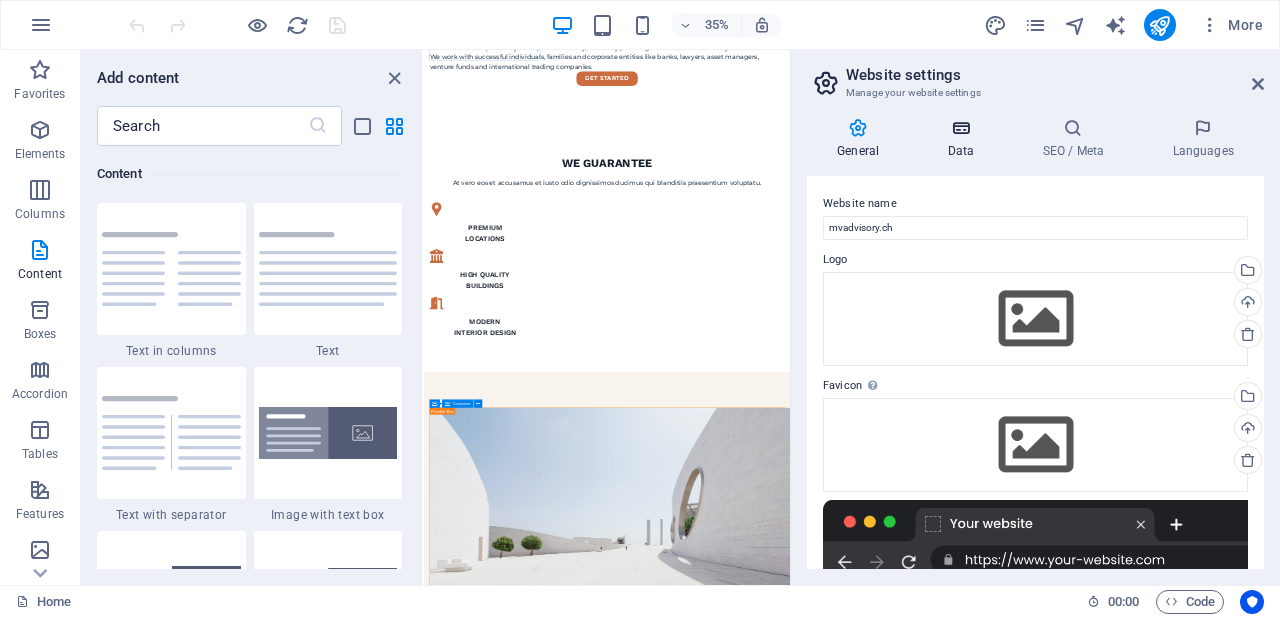 scroll, scrollTop: 0, scrollLeft: 0, axis: both 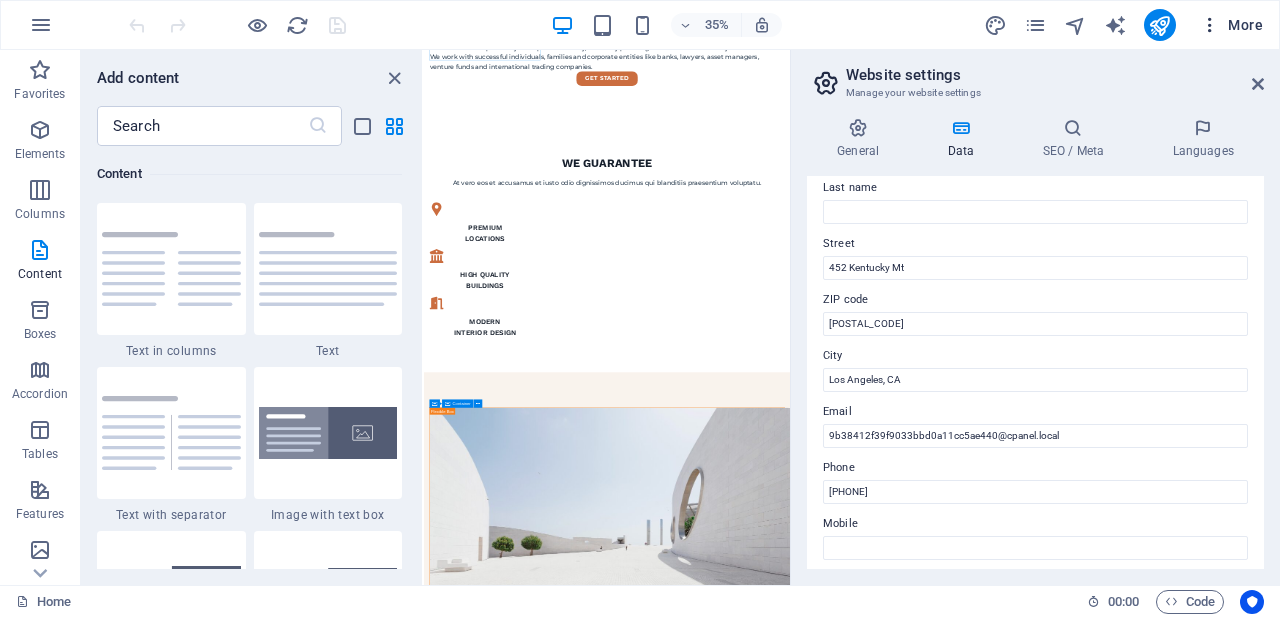 click at bounding box center (1210, 25) 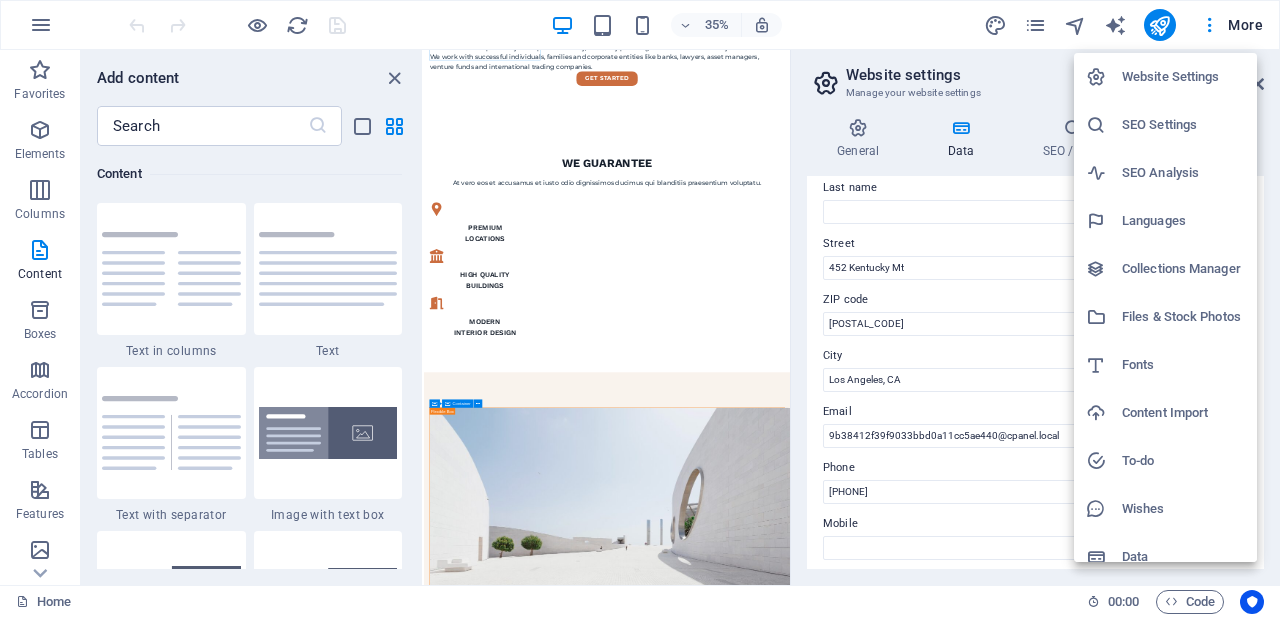 click at bounding box center [640, 308] 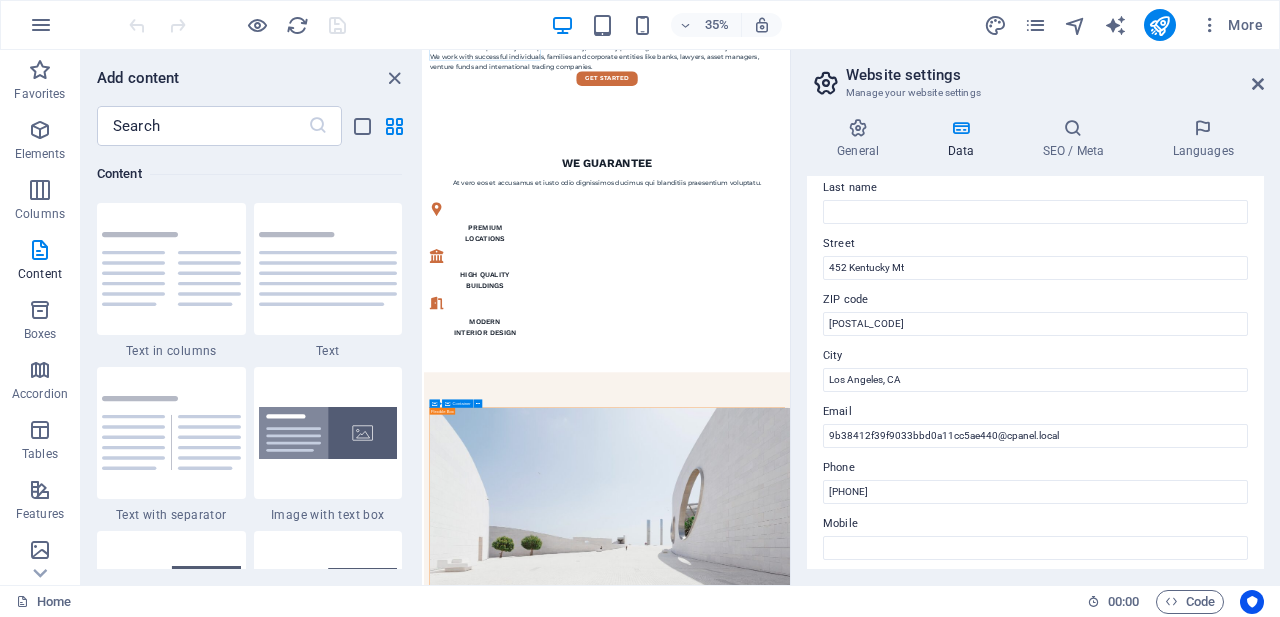 click on "More" at bounding box center [1231, 25] 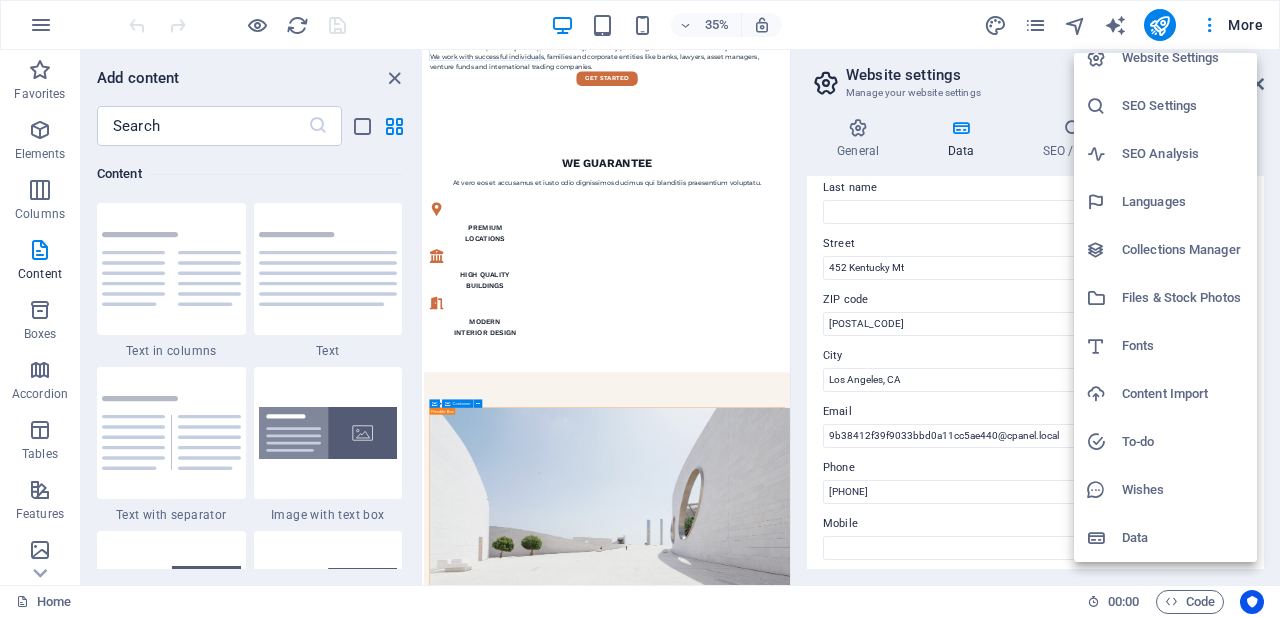 scroll, scrollTop: 19, scrollLeft: 0, axis: vertical 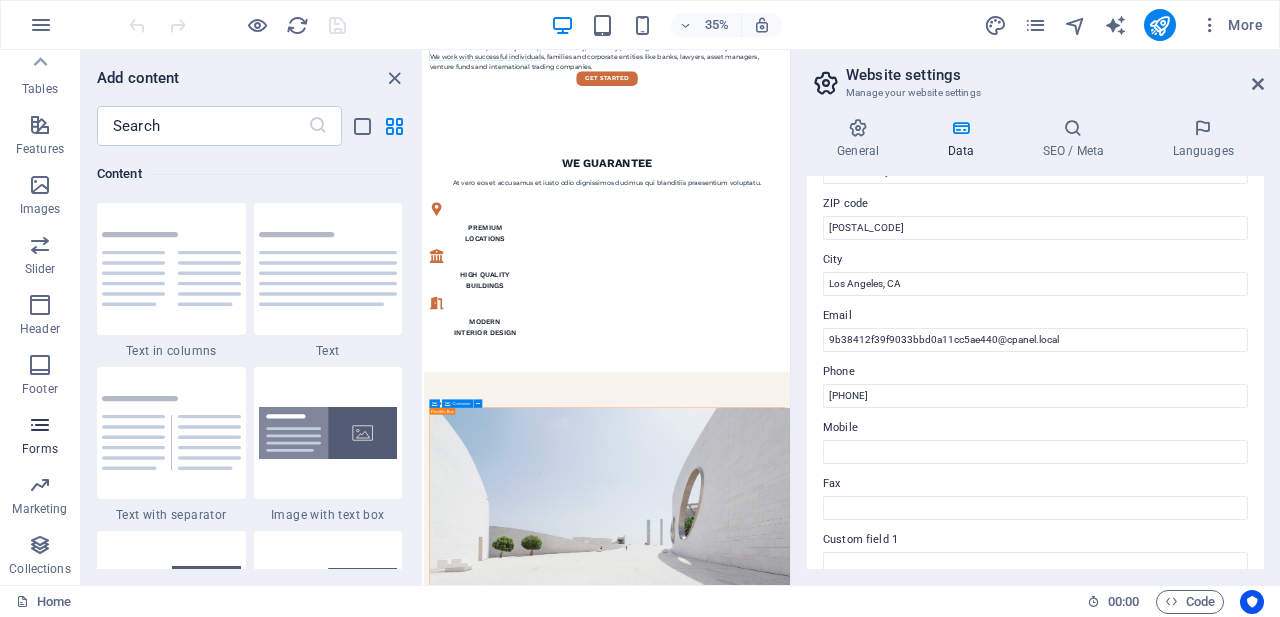 click at bounding box center (40, 425) 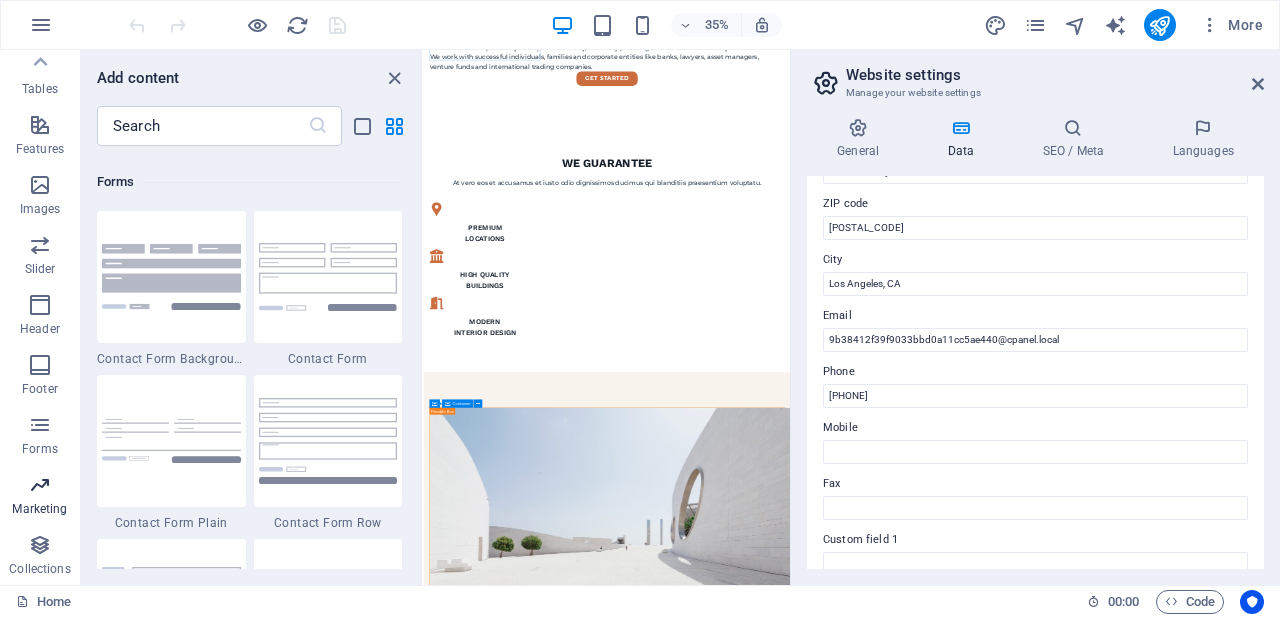 scroll, scrollTop: 14600, scrollLeft: 0, axis: vertical 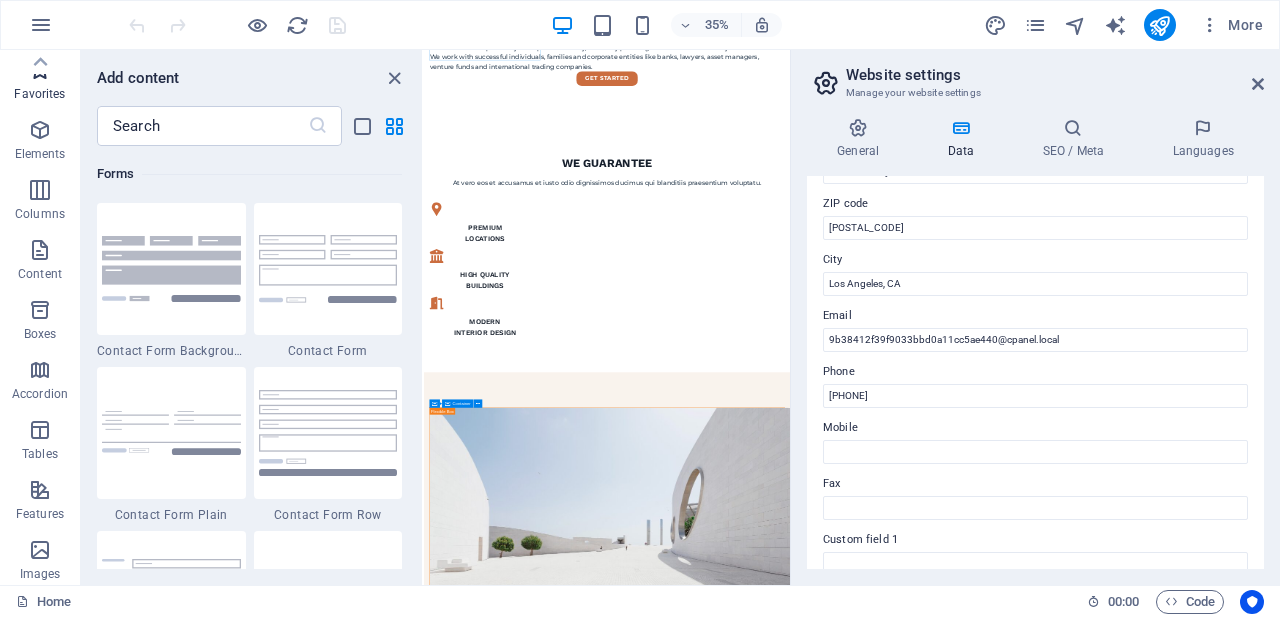 click on "Favorites" at bounding box center [39, 94] 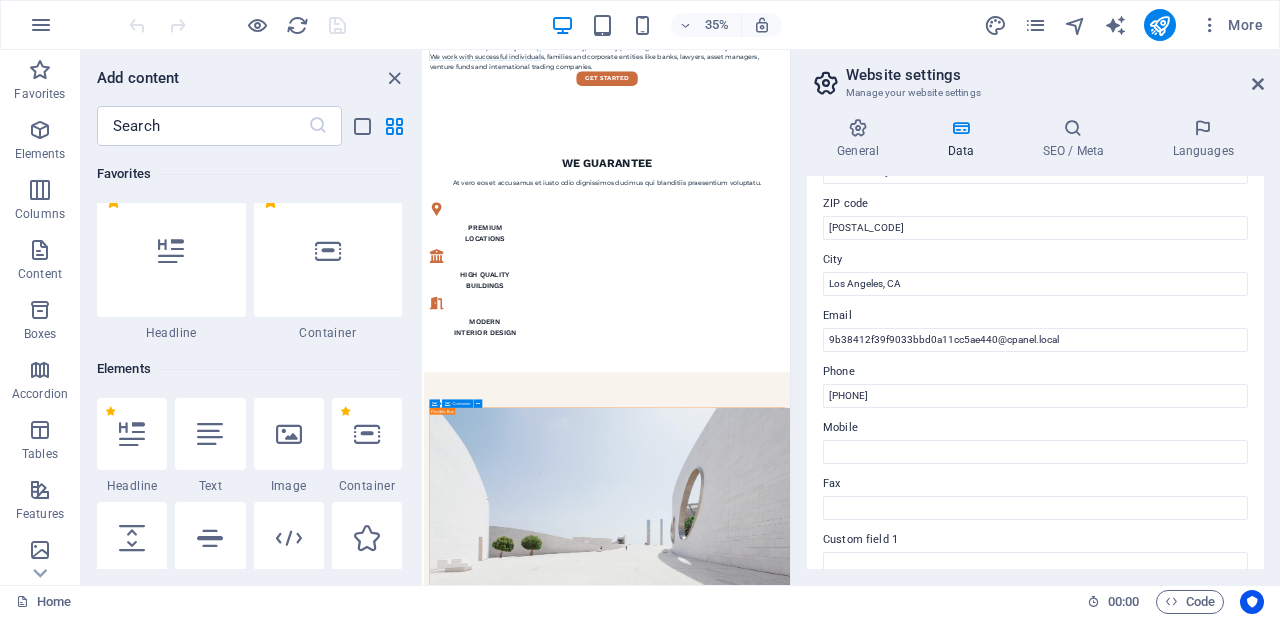 scroll, scrollTop: 0, scrollLeft: 0, axis: both 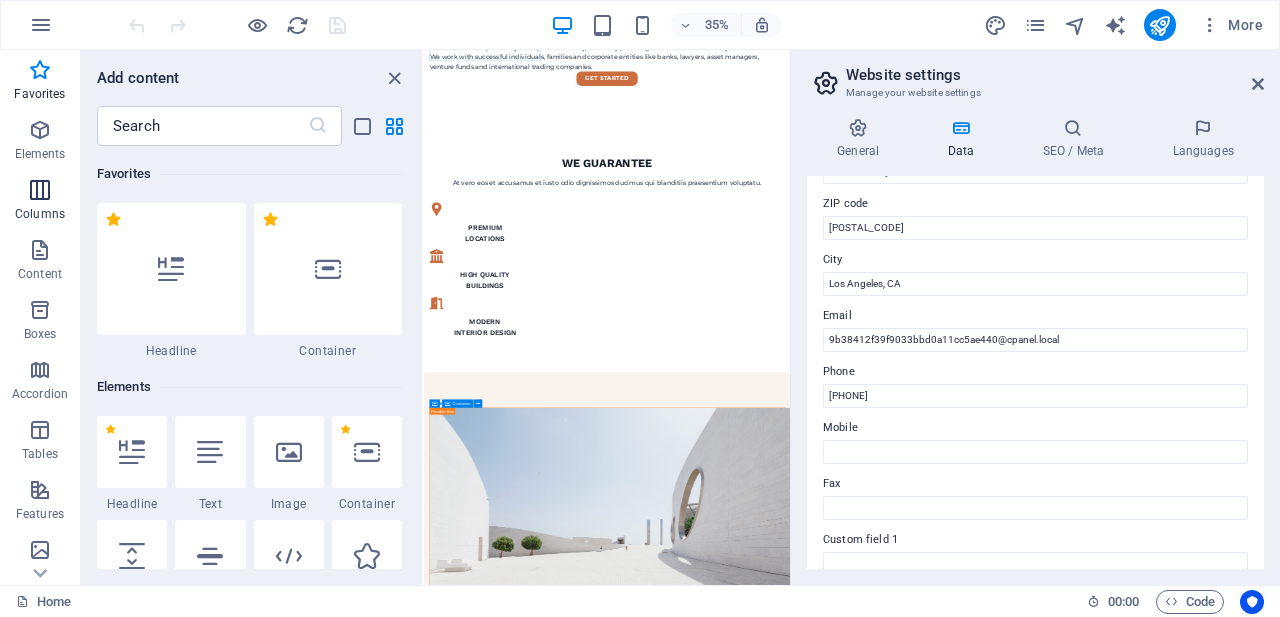click at bounding box center (40, 190) 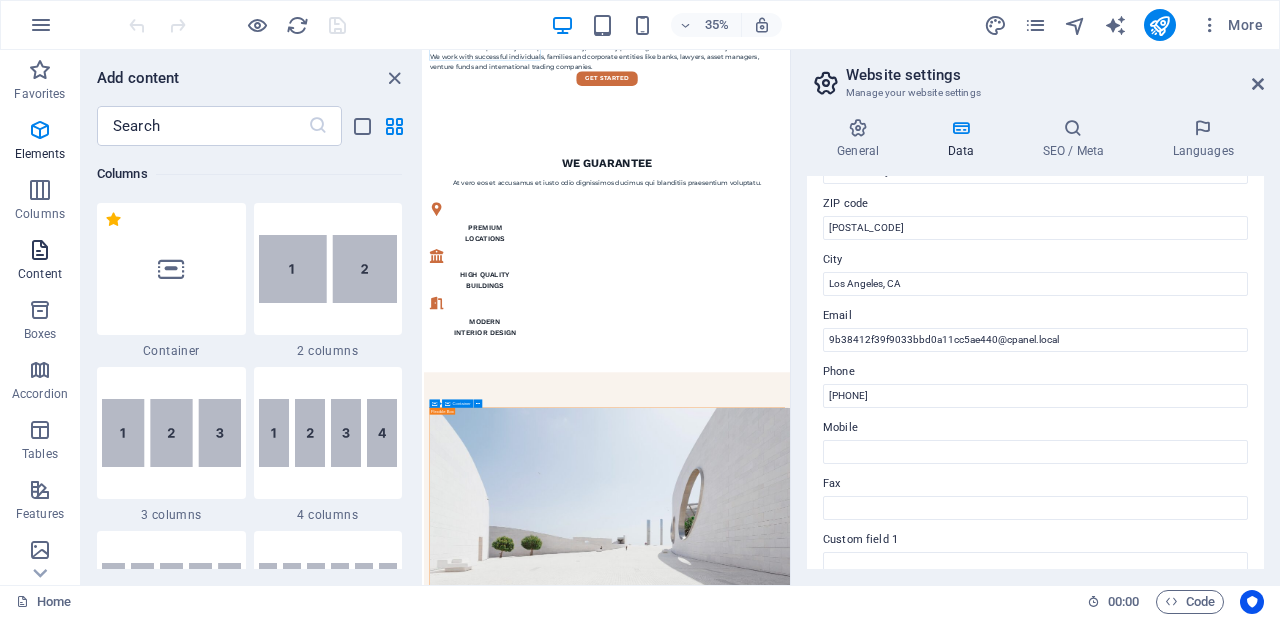 click at bounding box center (40, 250) 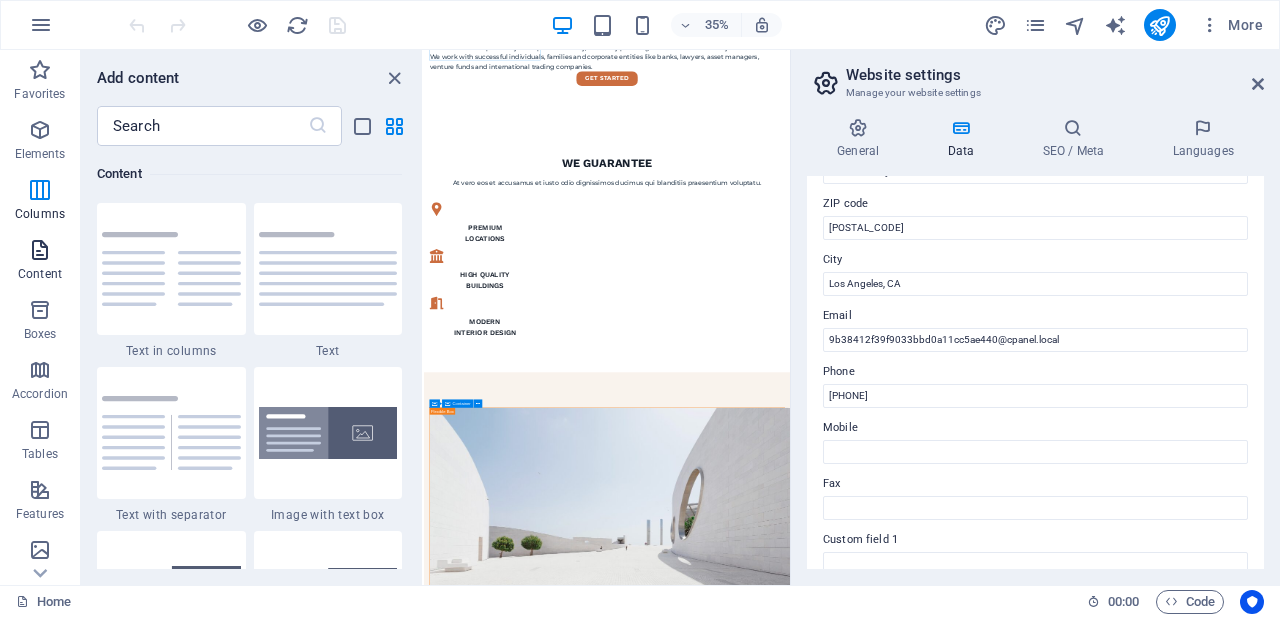 scroll, scrollTop: 3499, scrollLeft: 0, axis: vertical 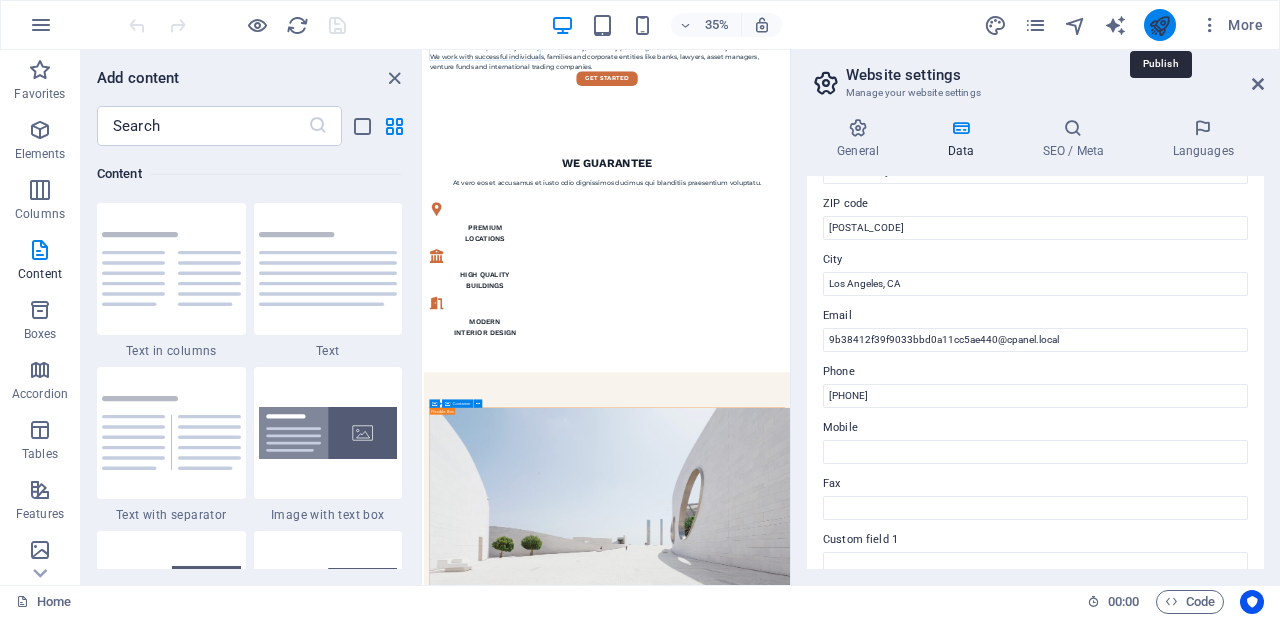 click at bounding box center (1159, 25) 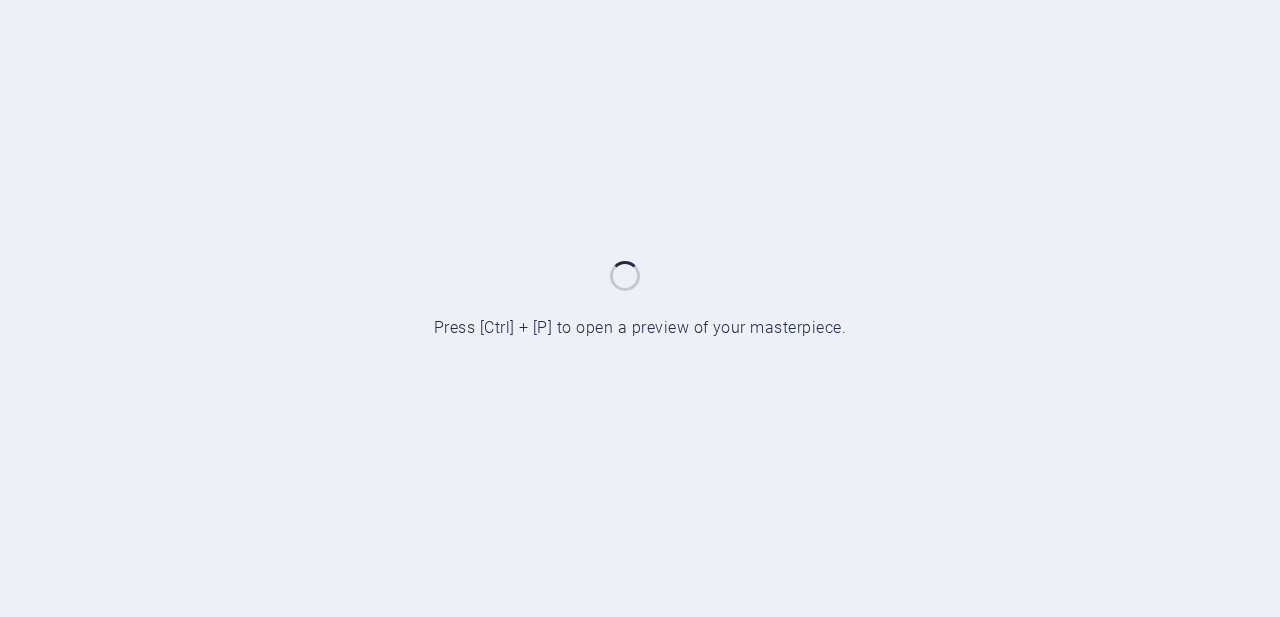 scroll, scrollTop: 0, scrollLeft: 0, axis: both 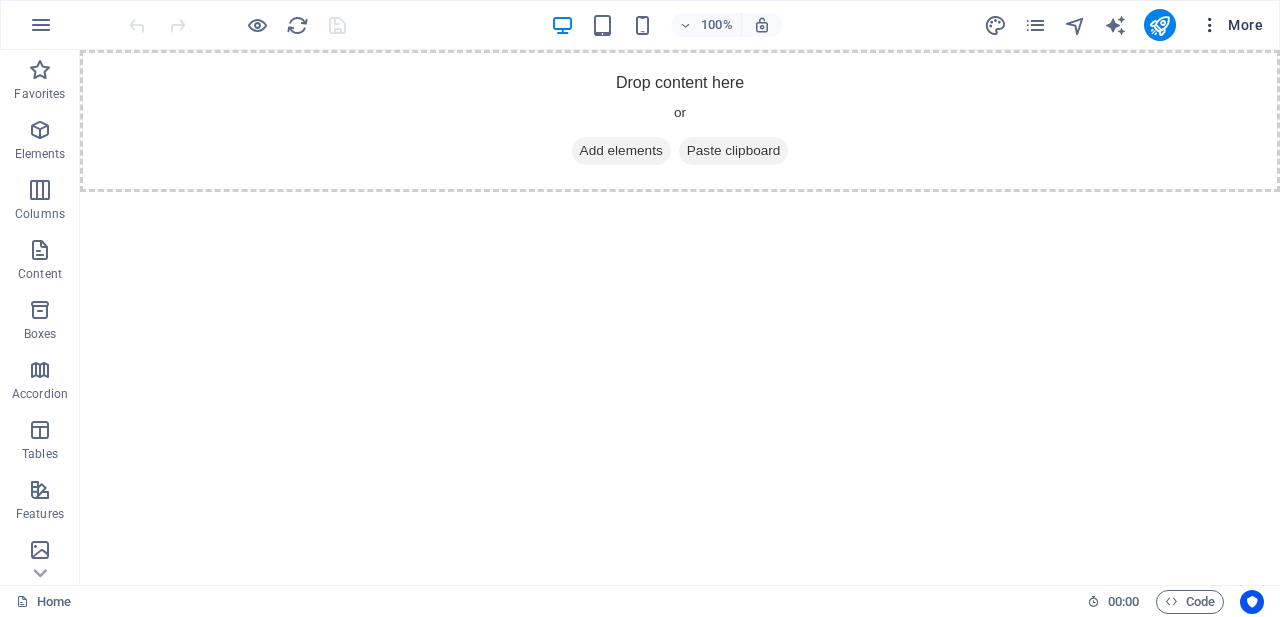 click on "More" at bounding box center [1231, 25] 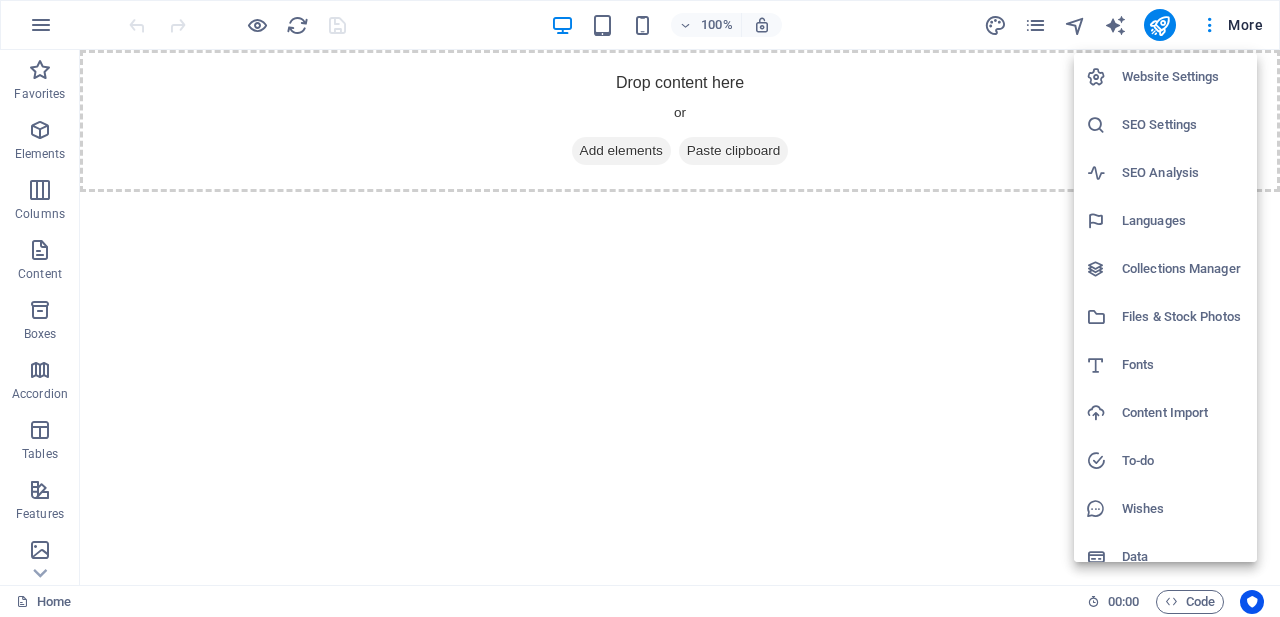 click on "Website Settings" at bounding box center [1165, 77] 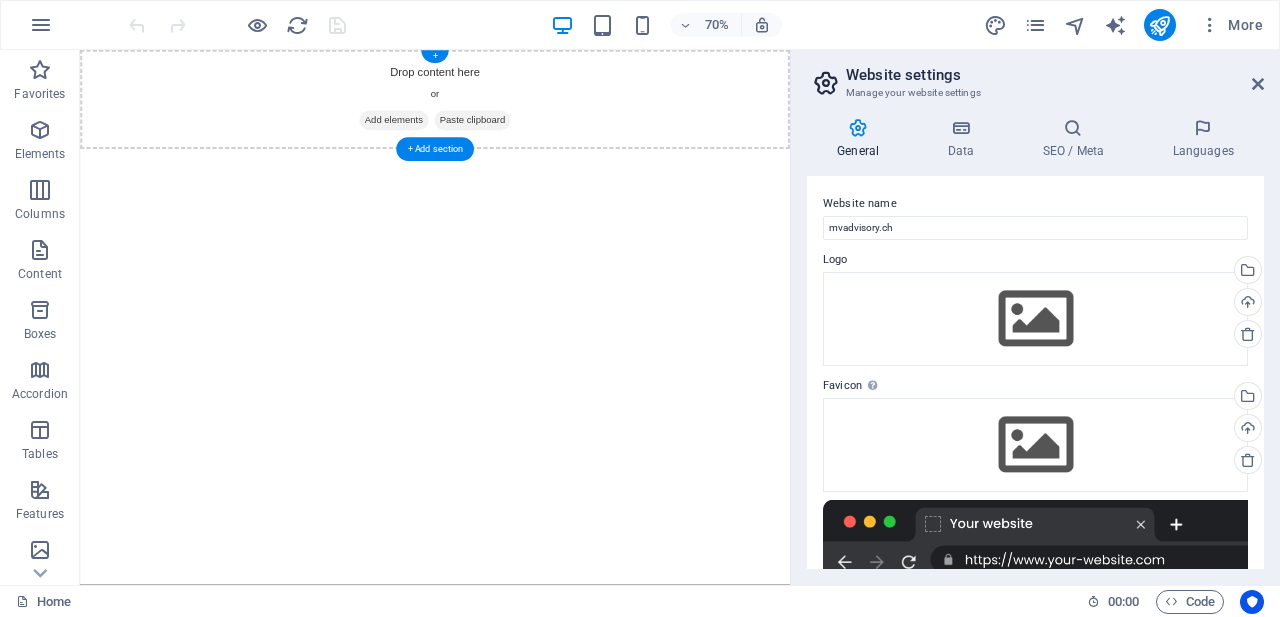 scroll, scrollTop: 0, scrollLeft: 0, axis: both 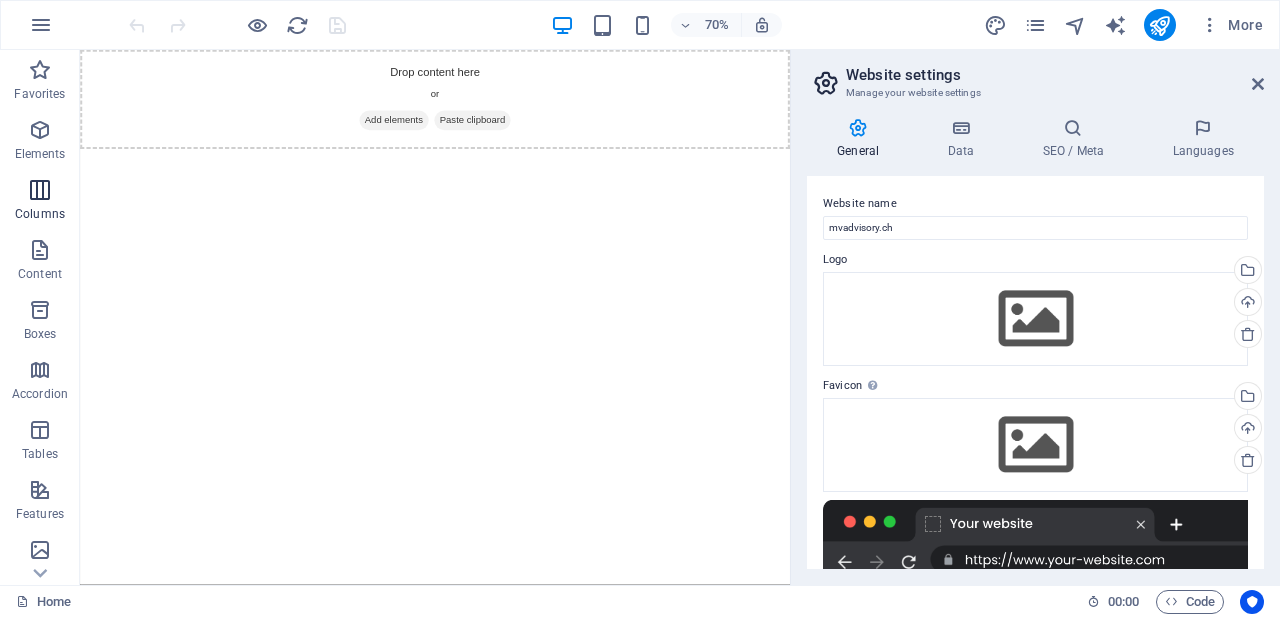 click on "Columns" at bounding box center [40, 202] 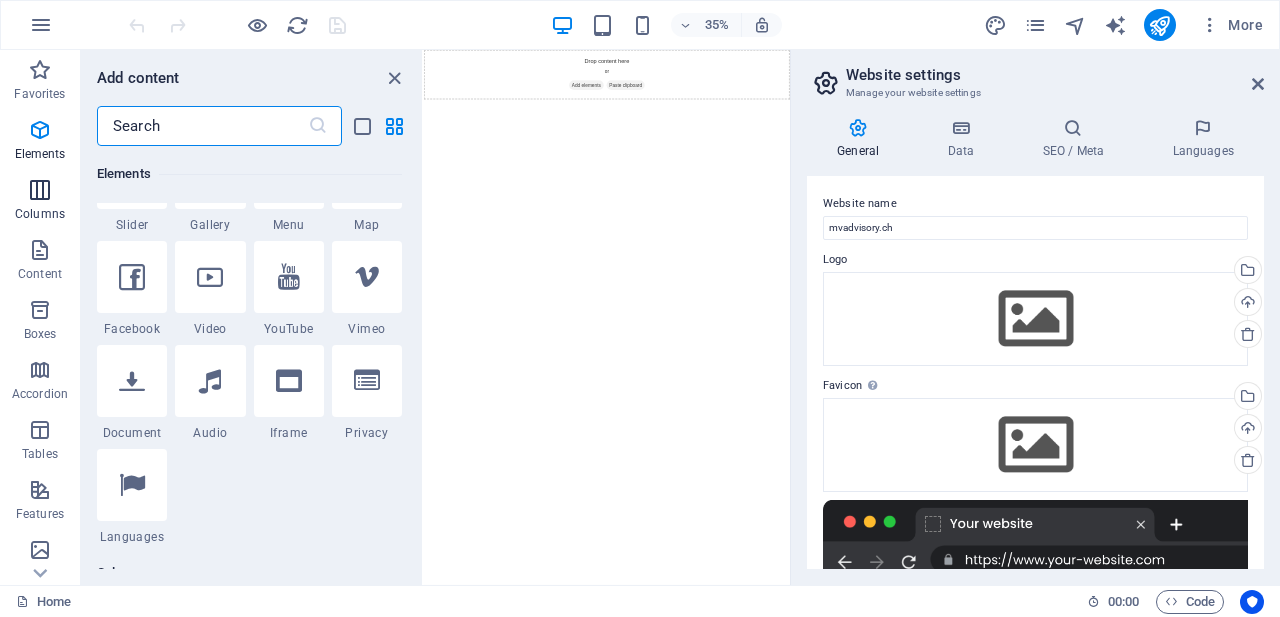scroll, scrollTop: 990, scrollLeft: 0, axis: vertical 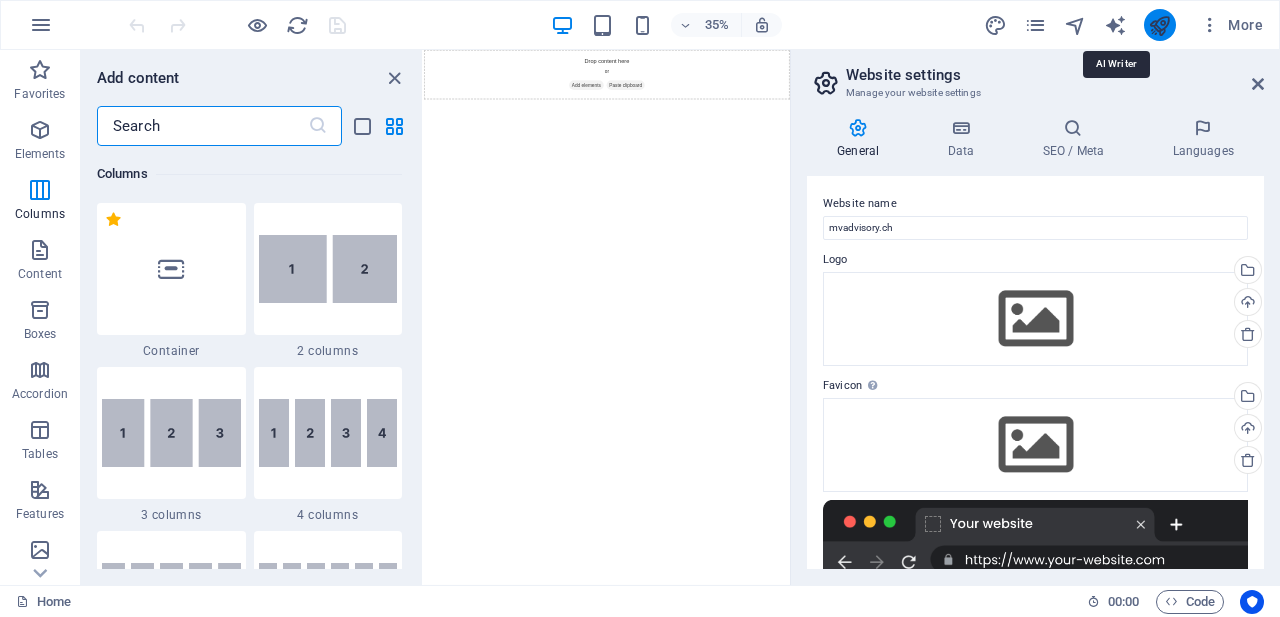 click at bounding box center (1159, 25) 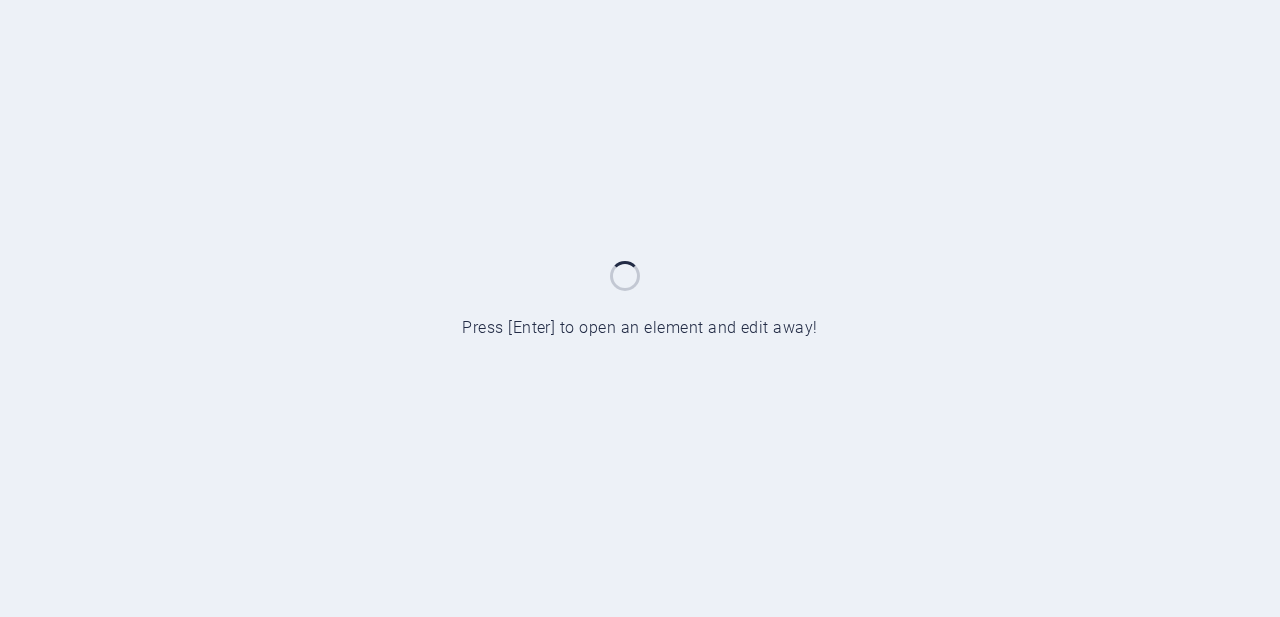scroll, scrollTop: 0, scrollLeft: 0, axis: both 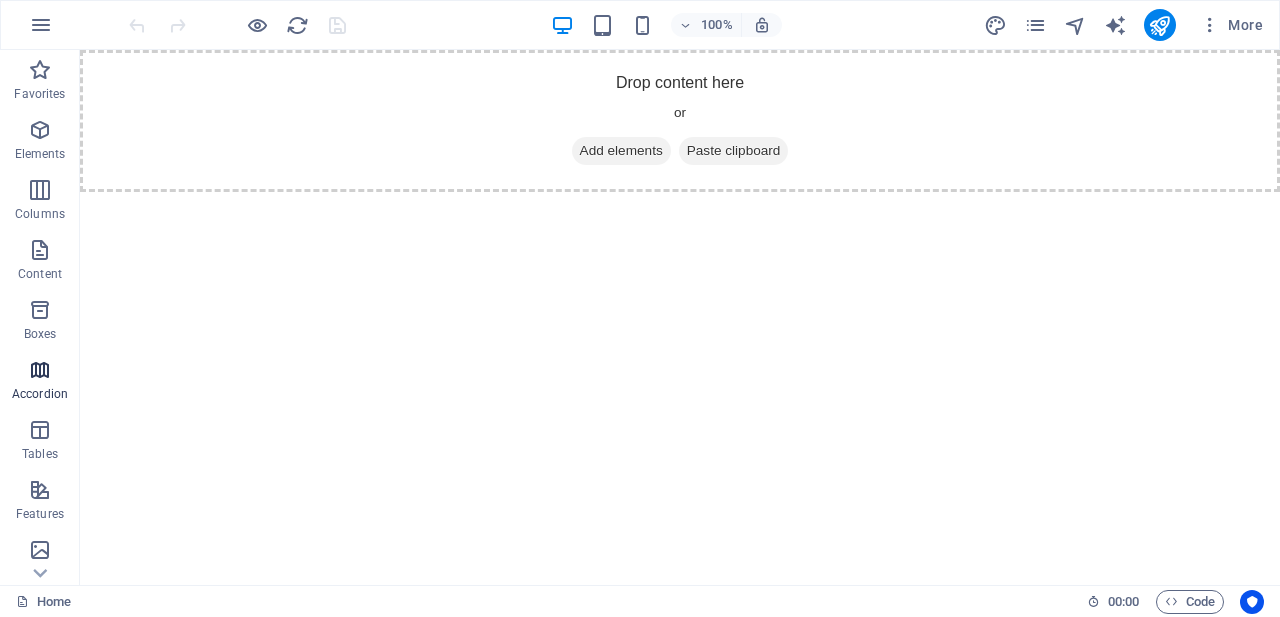 click on "Accordion" at bounding box center [40, 394] 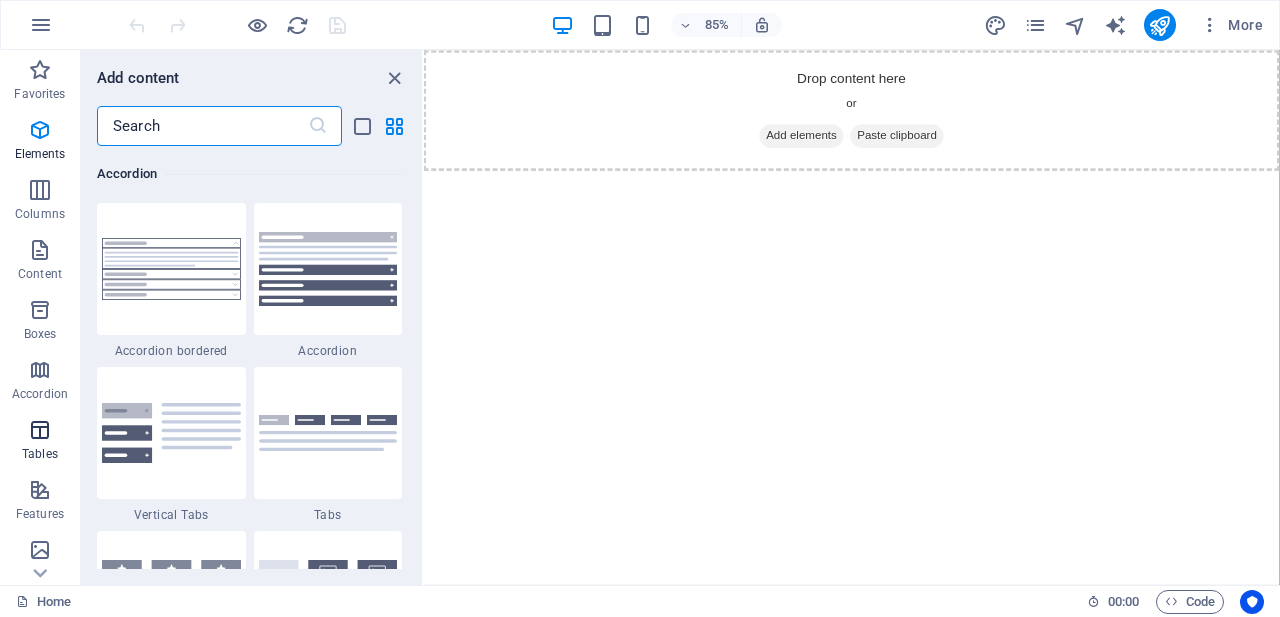 click on "Tables" at bounding box center [40, 442] 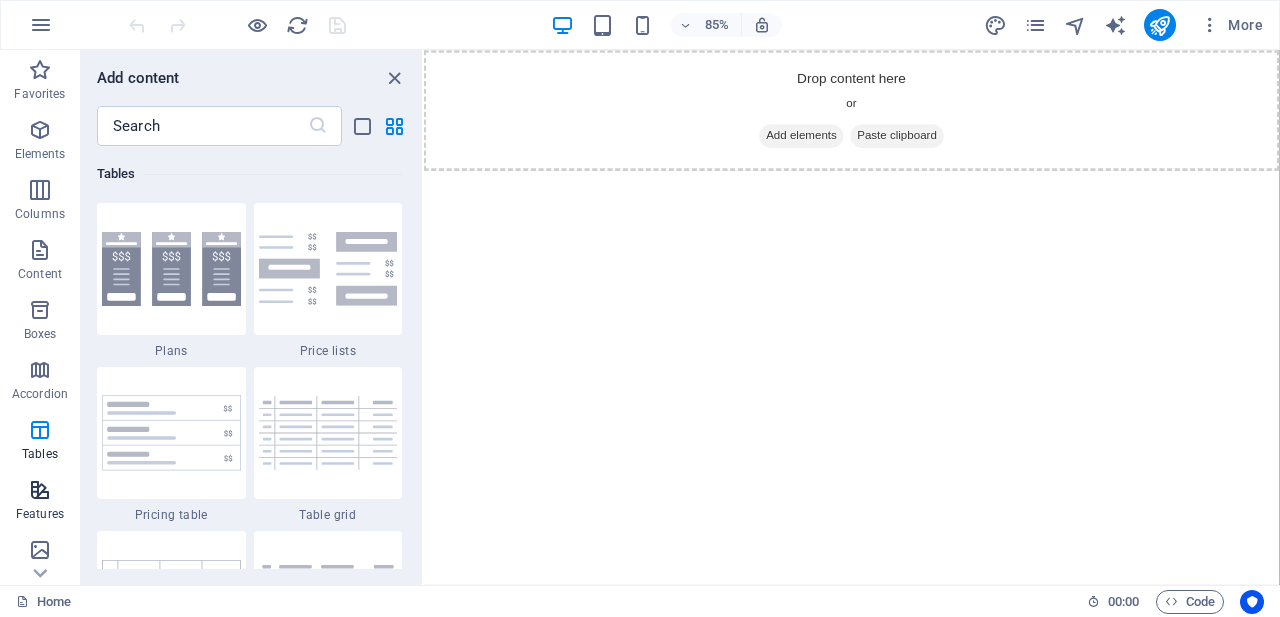 click at bounding box center (40, 490) 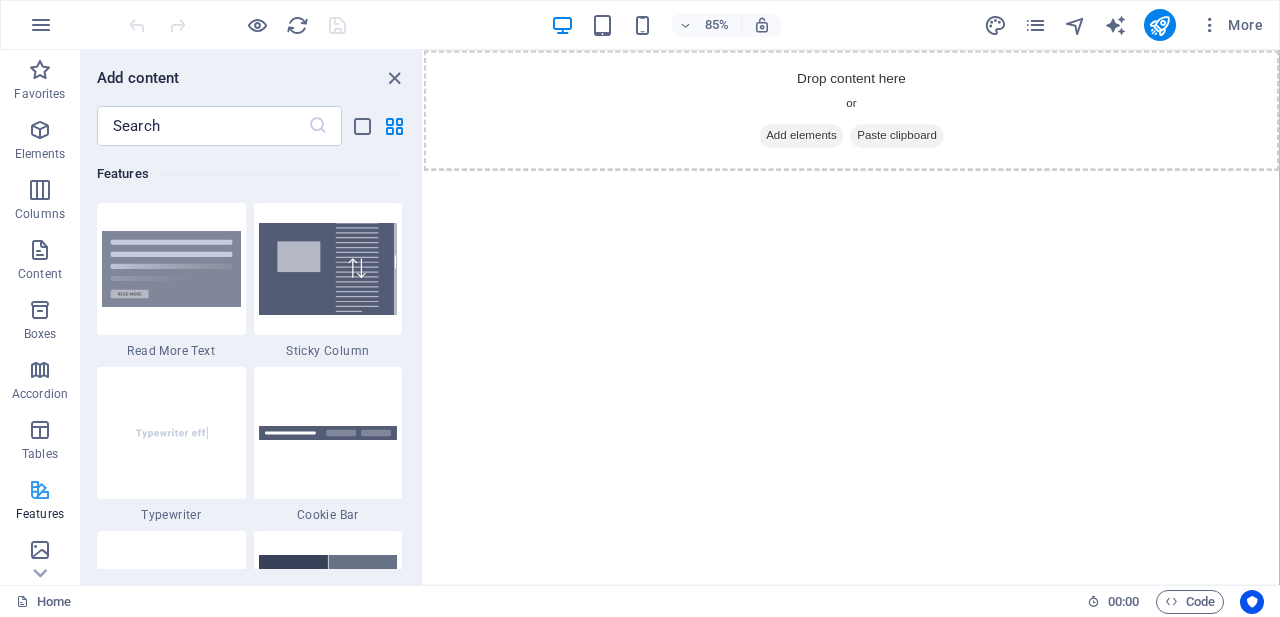 scroll, scrollTop: 7795, scrollLeft: 0, axis: vertical 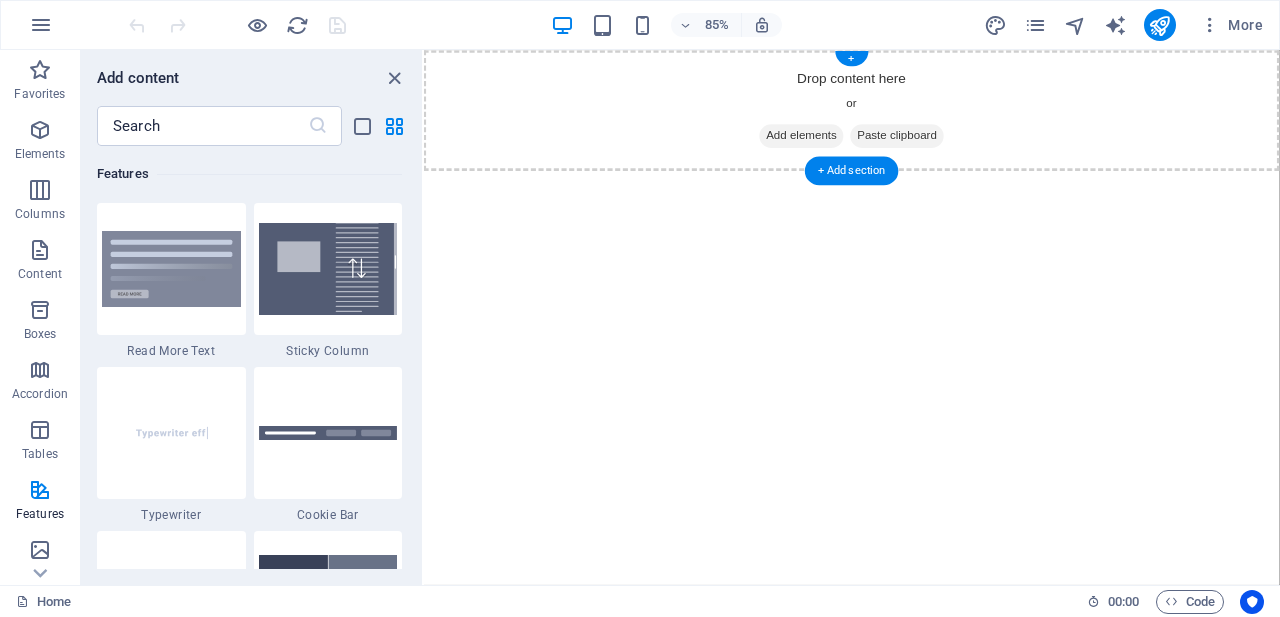 click on "Drop content here or  Add elements  Paste clipboard" at bounding box center [927, 121] 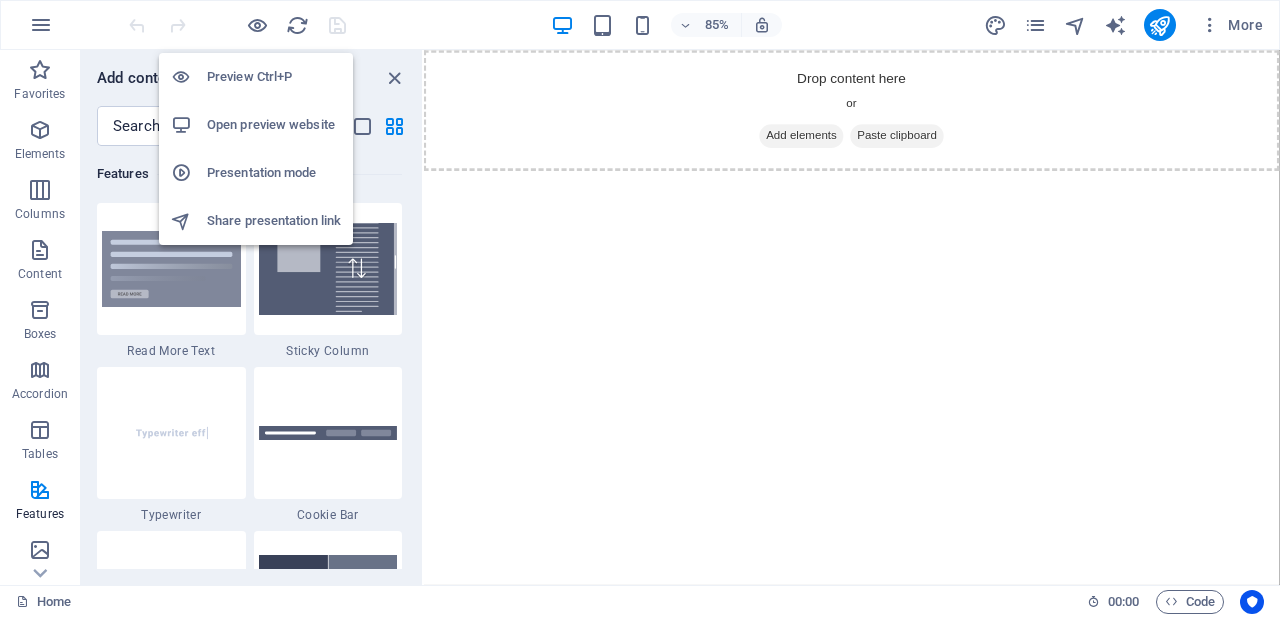 click on "Open preview website" at bounding box center [274, 125] 